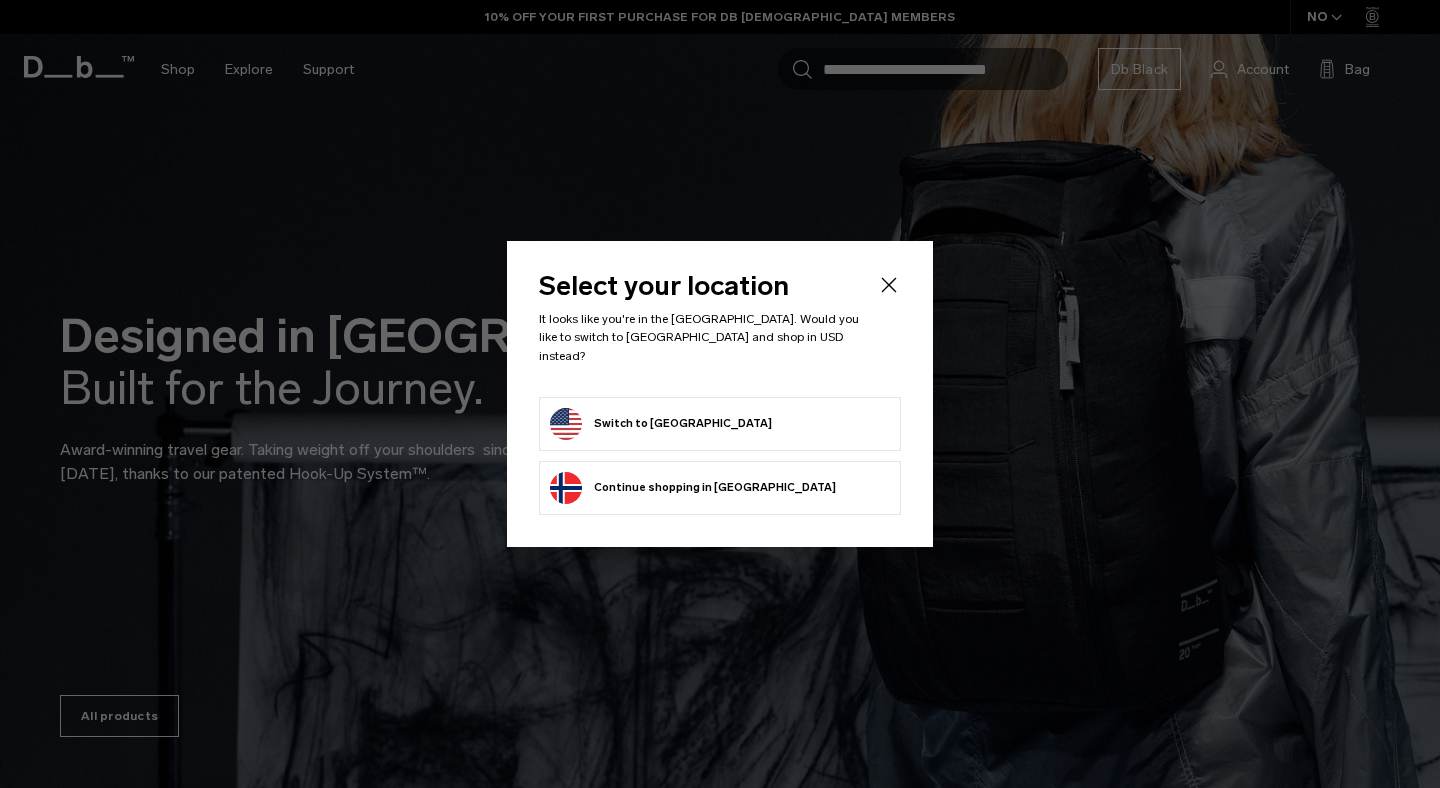 scroll, scrollTop: 0, scrollLeft: 0, axis: both 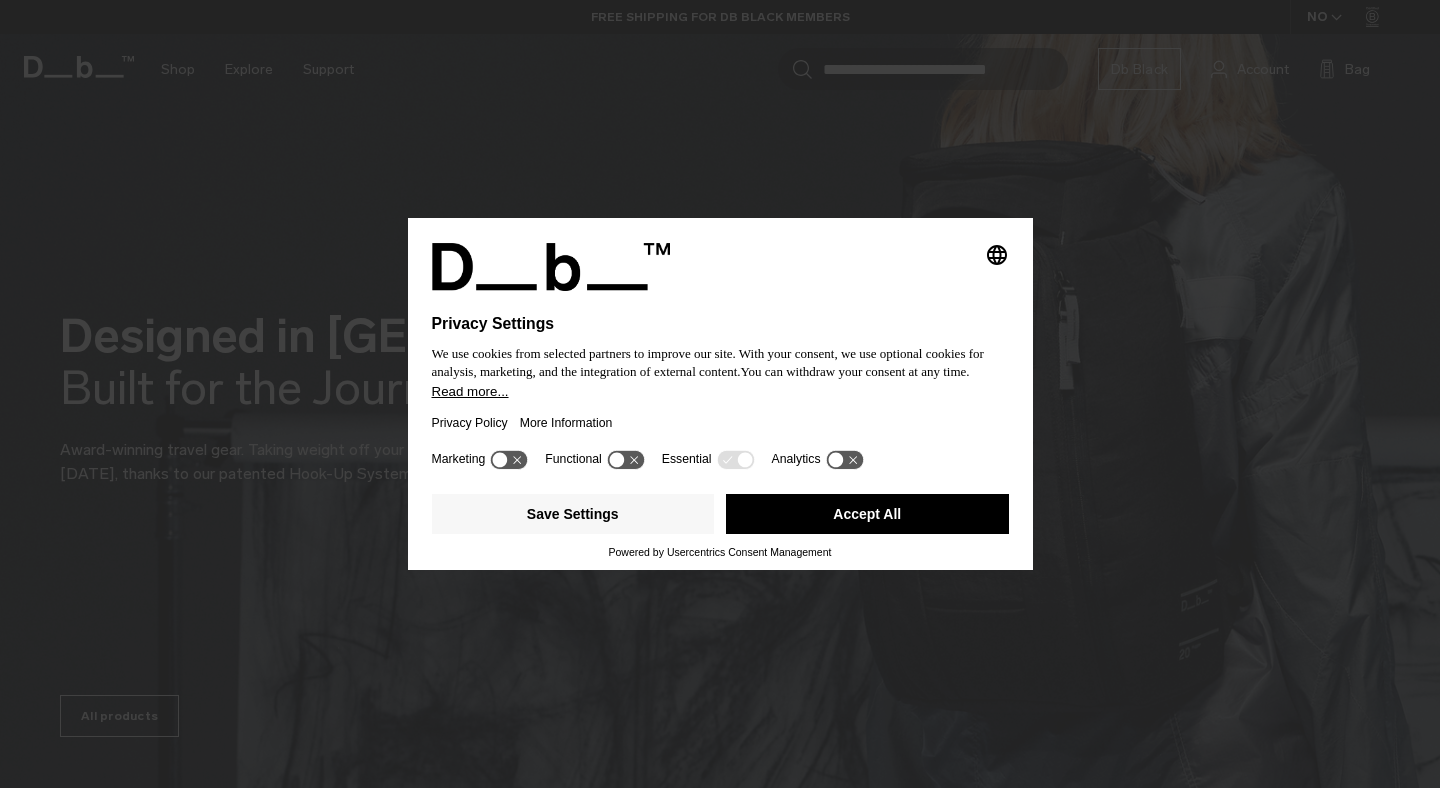 click 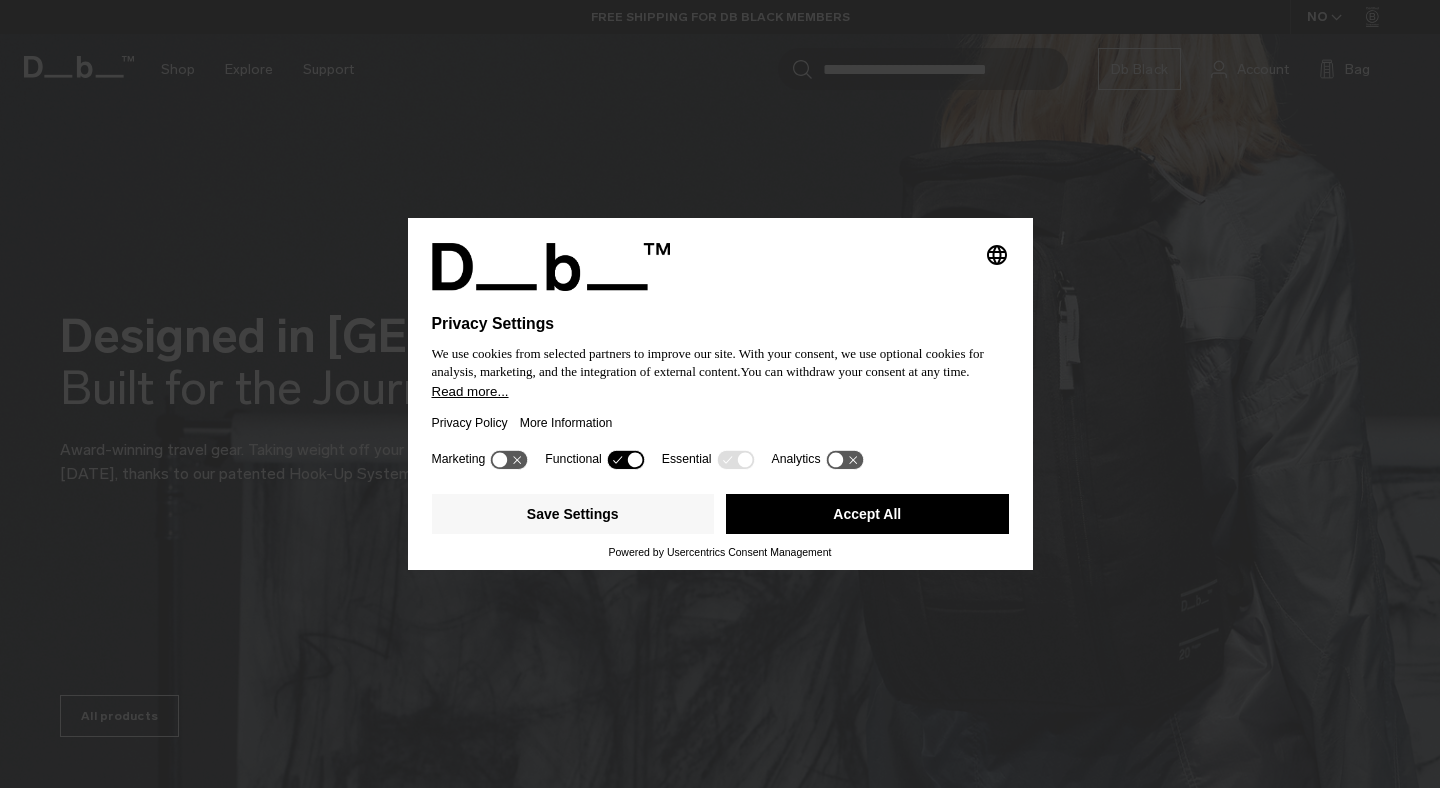 click 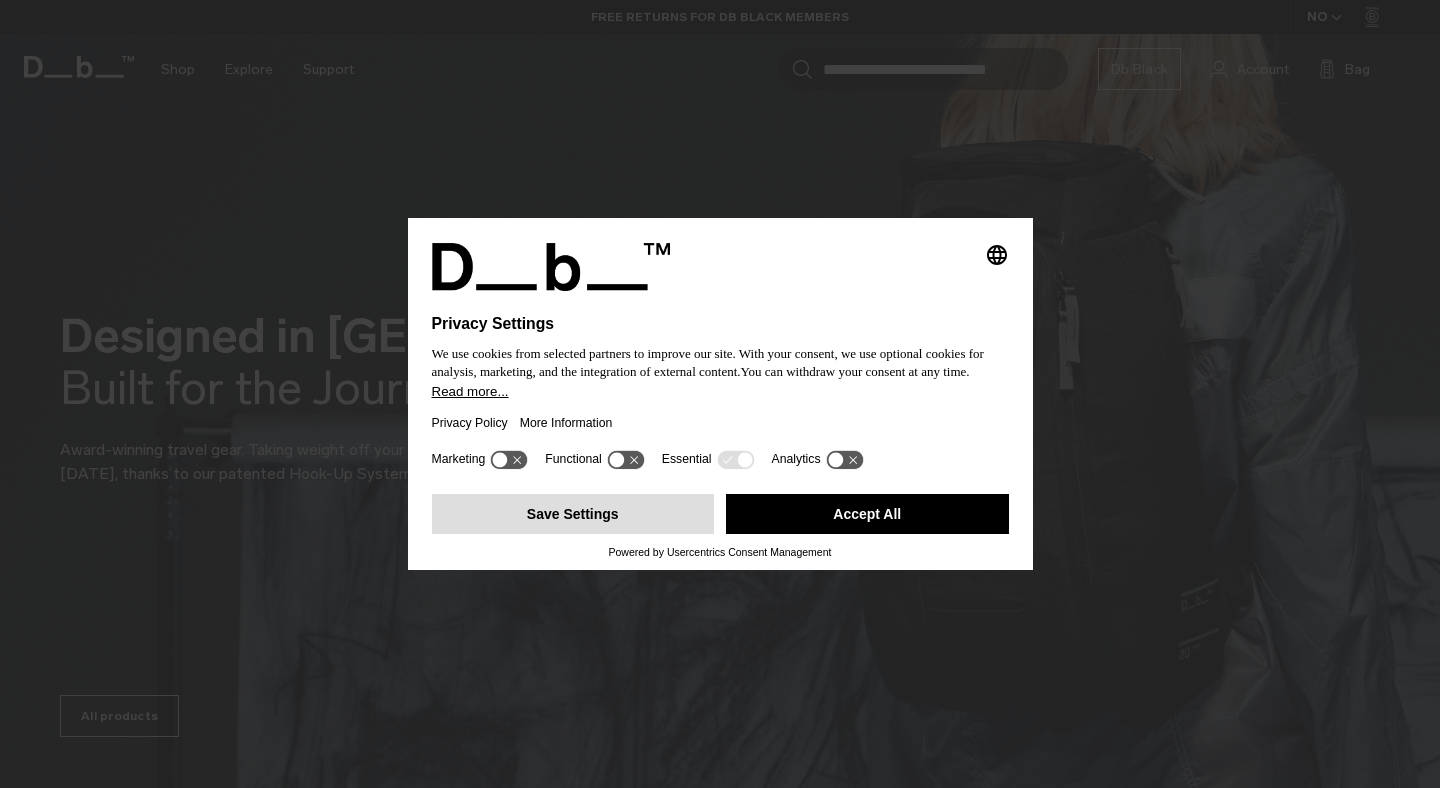 click on "Save Settings" at bounding box center [573, 514] 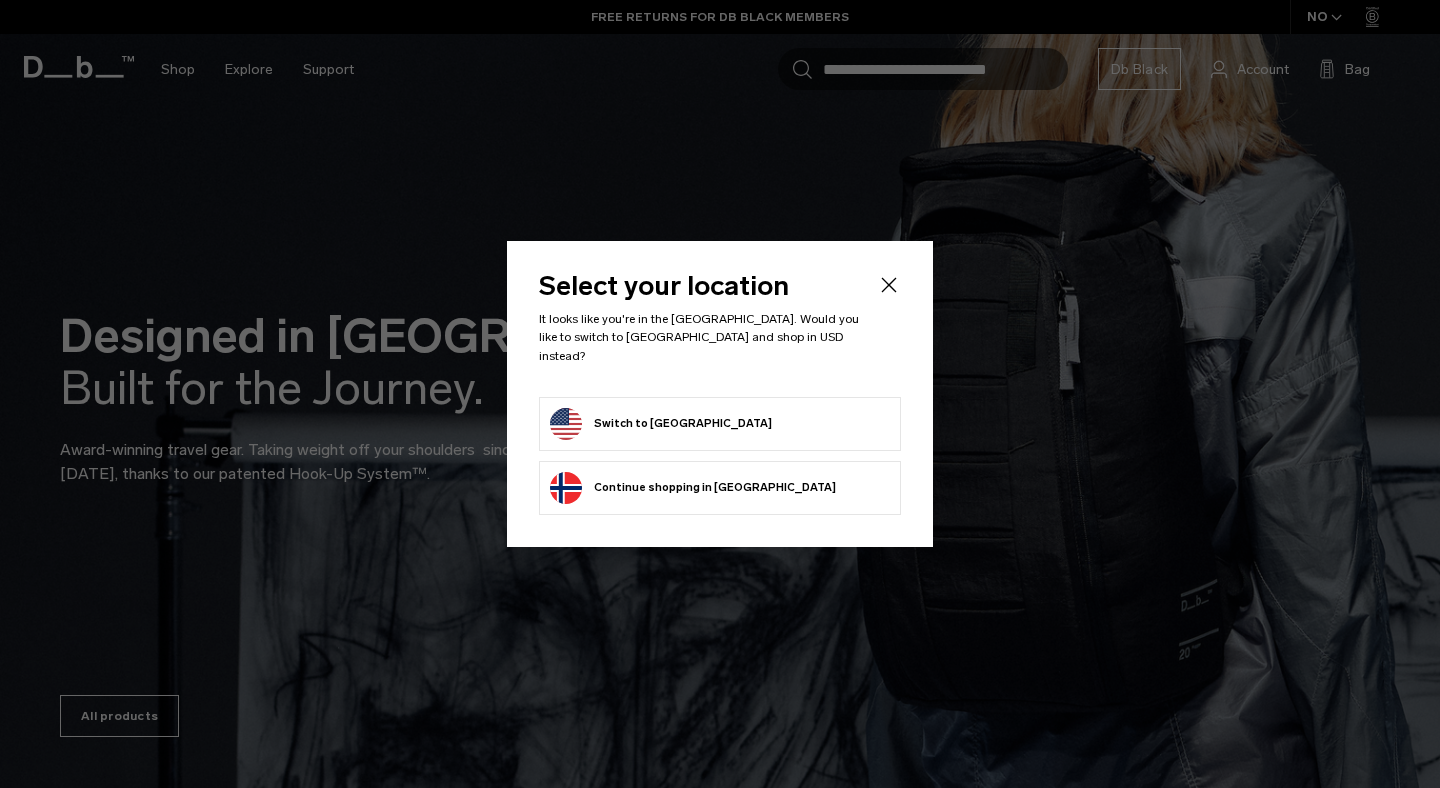 click on "Switch to United States" at bounding box center [661, 424] 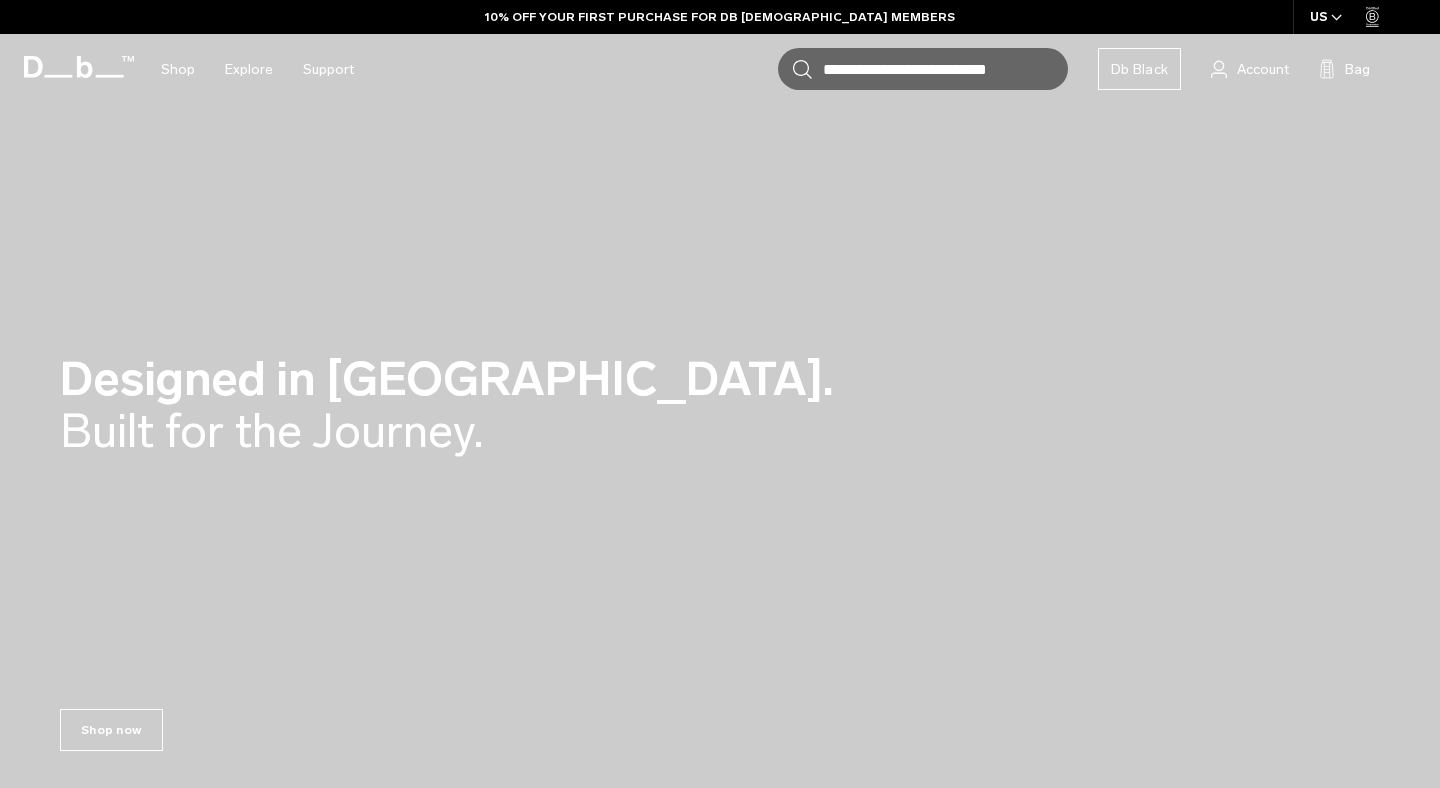 scroll, scrollTop: 0, scrollLeft: 0, axis: both 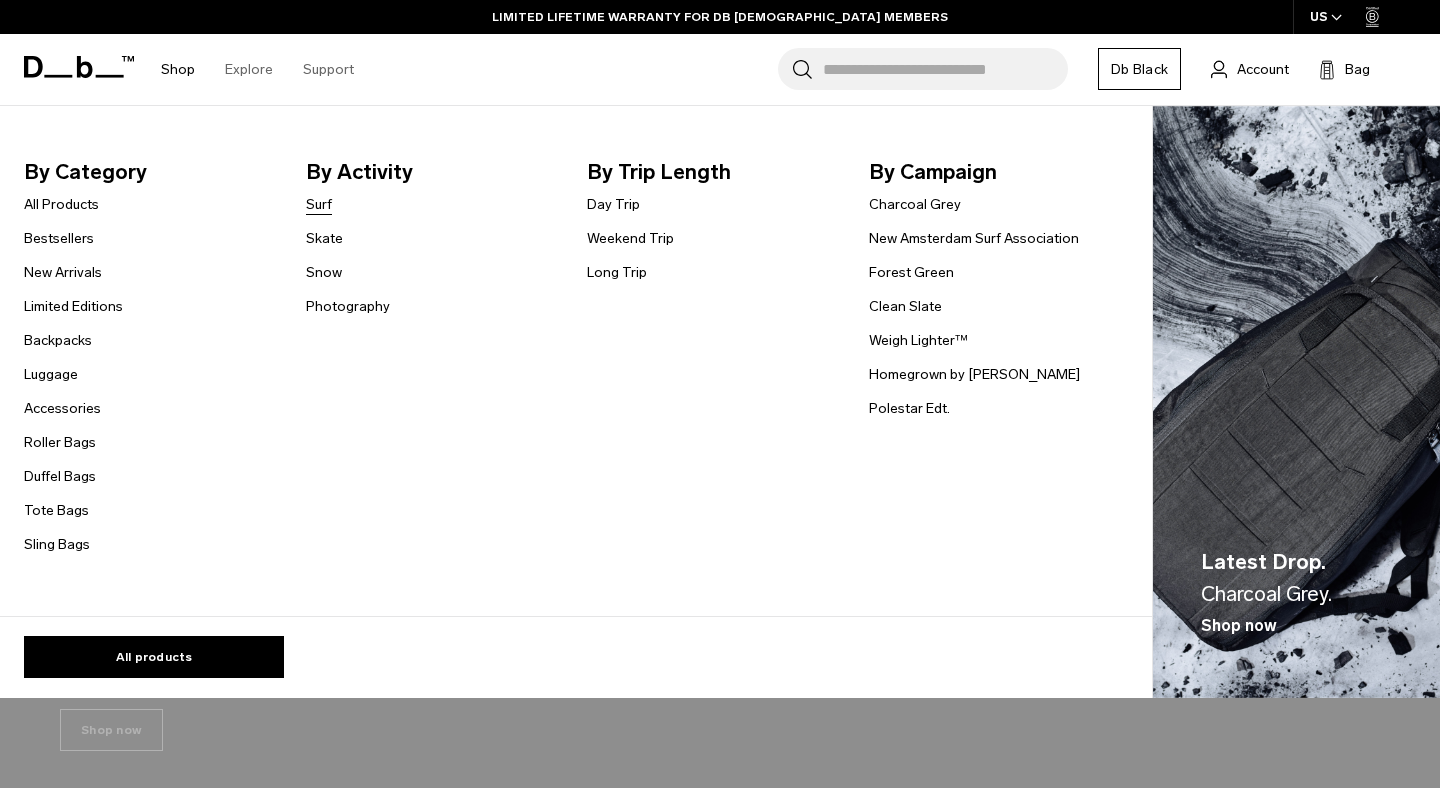 click on "Surf" at bounding box center [319, 204] 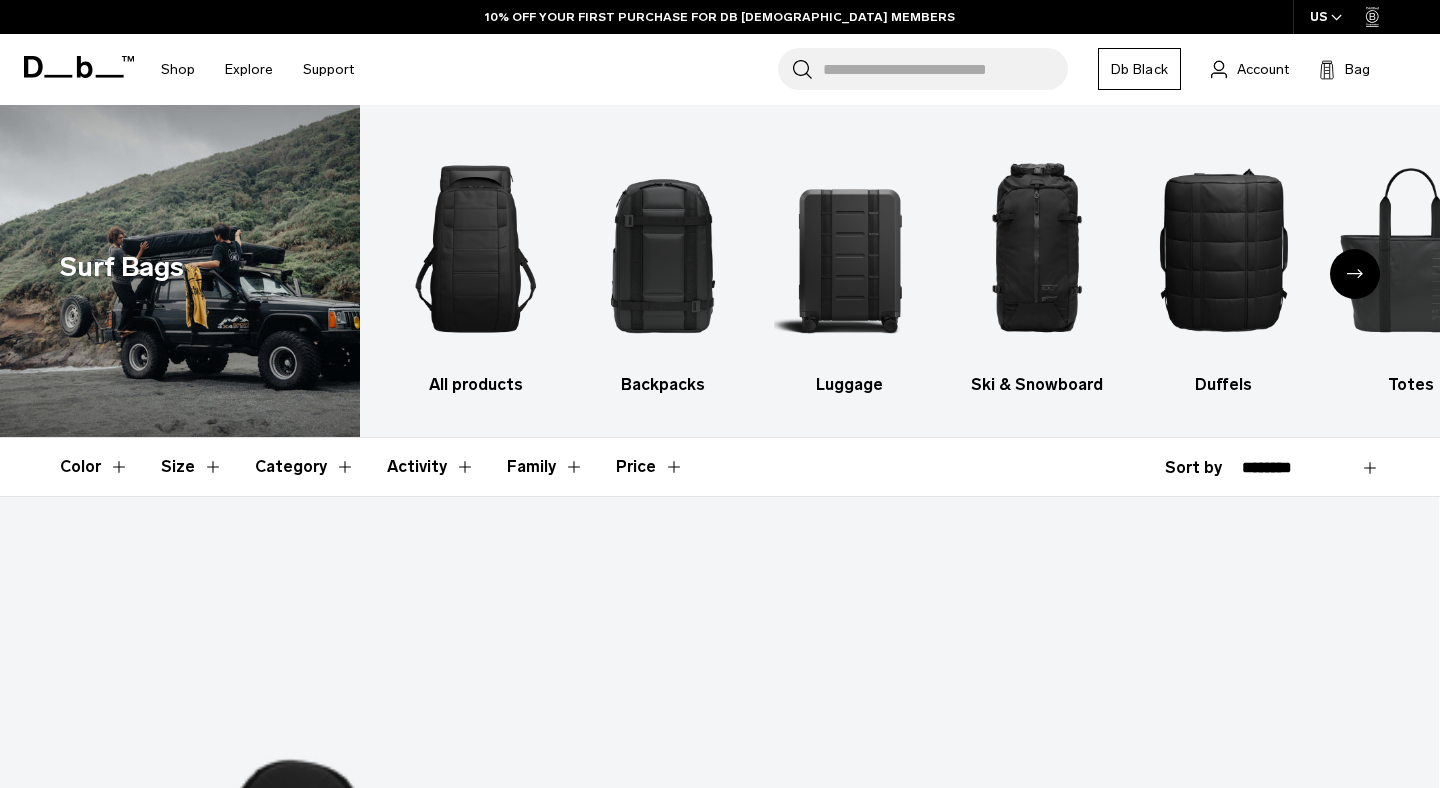 scroll, scrollTop: 0, scrollLeft: 0, axis: both 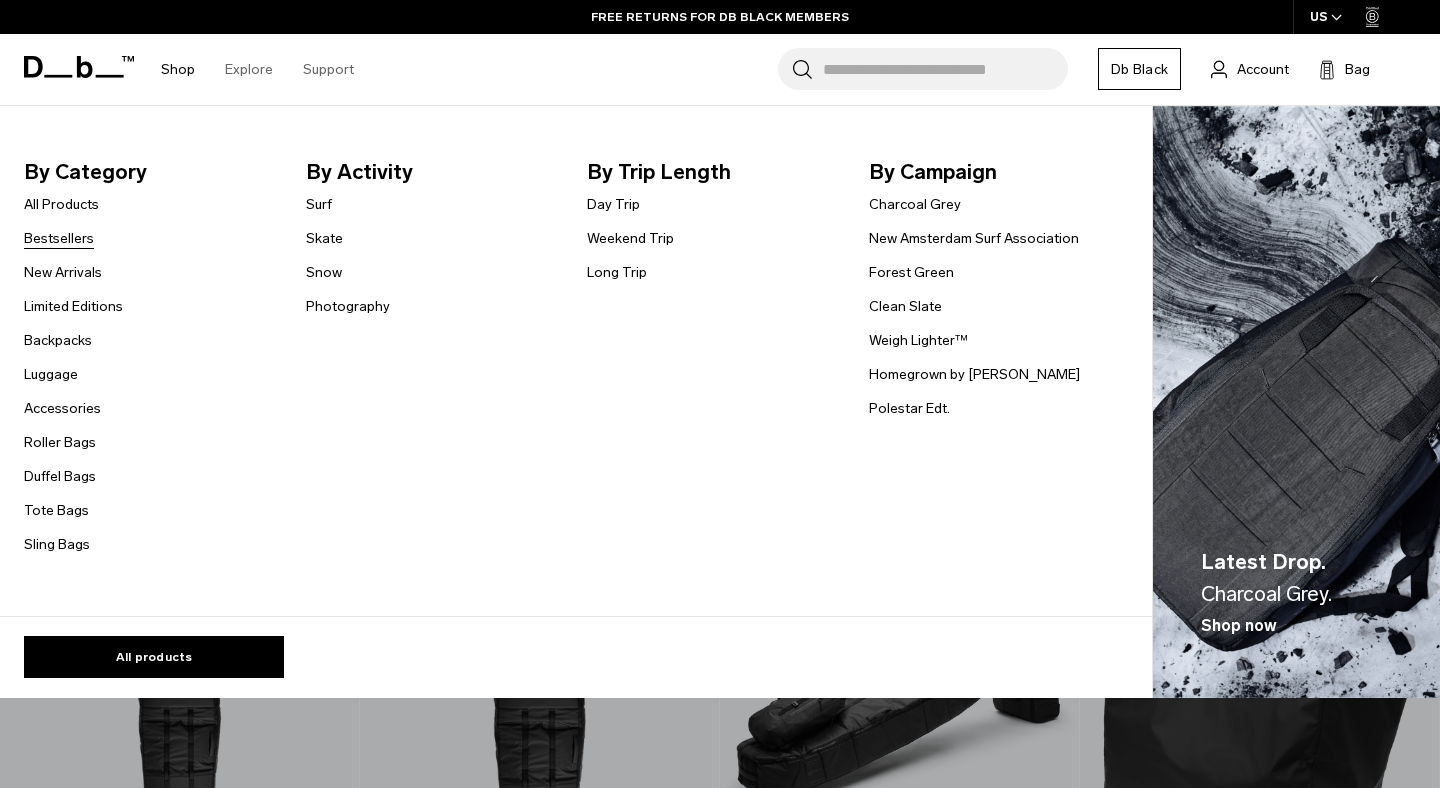 click on "Bestsellers" at bounding box center (59, 238) 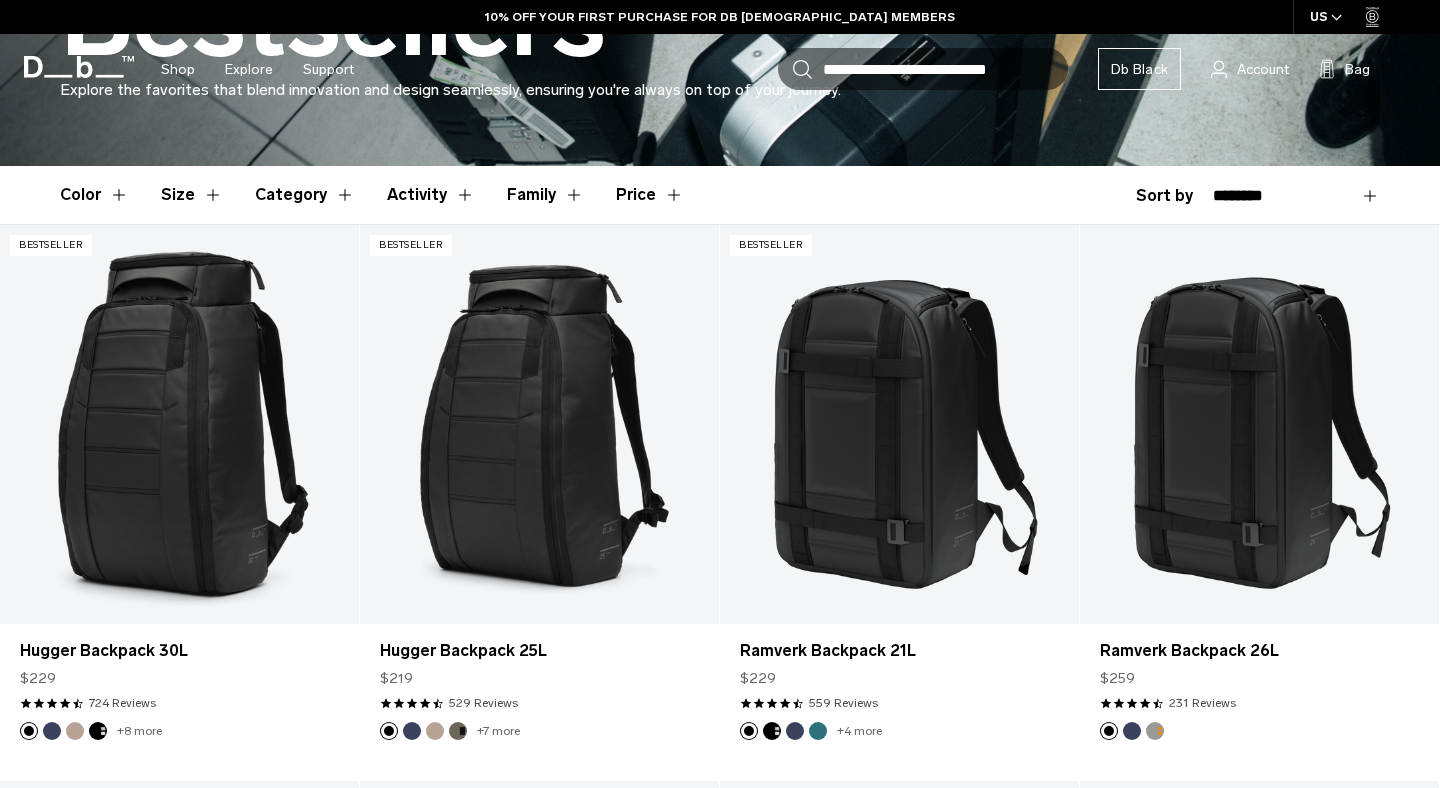 scroll, scrollTop: 484, scrollLeft: 0, axis: vertical 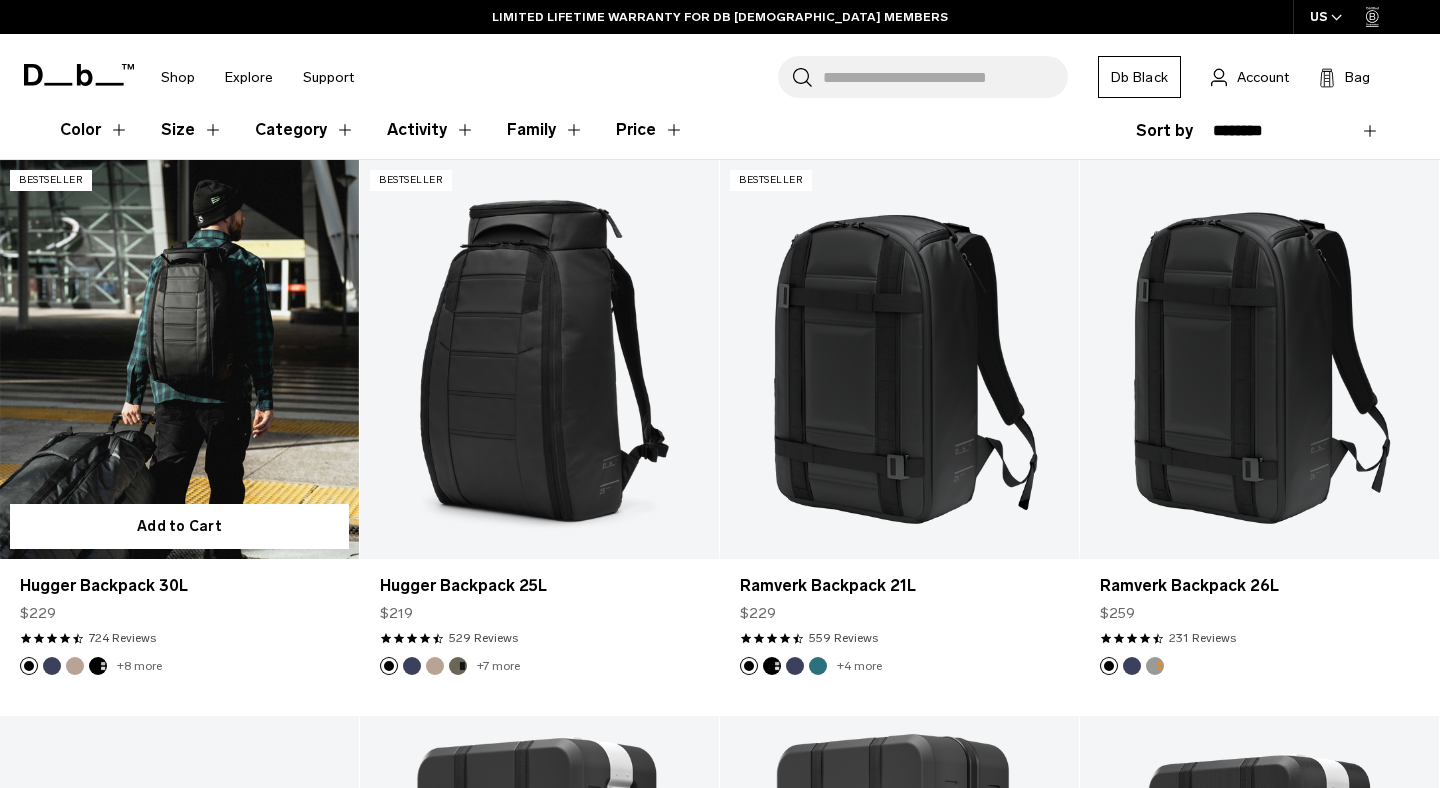 click at bounding box center [179, 359] 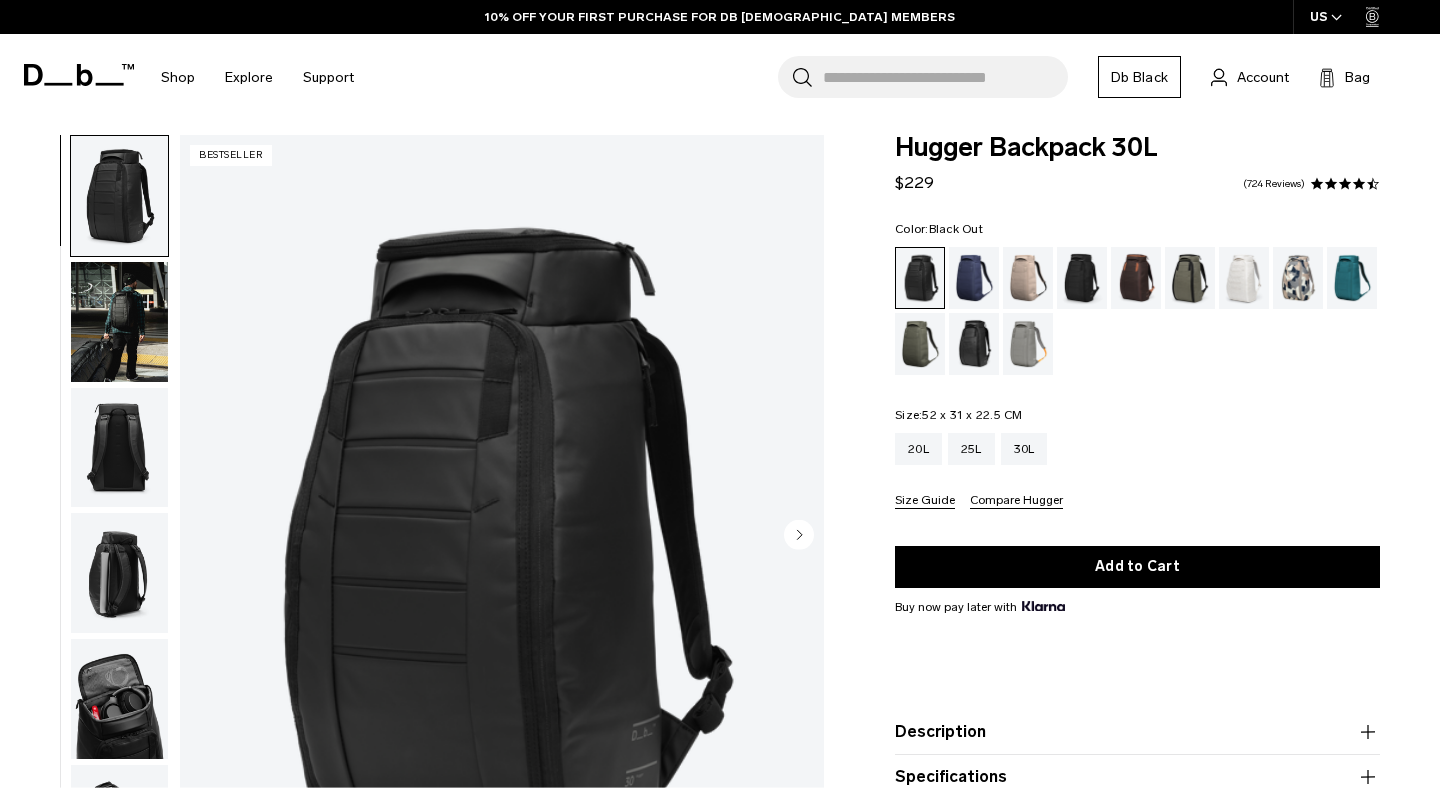 scroll, scrollTop: 145, scrollLeft: 0, axis: vertical 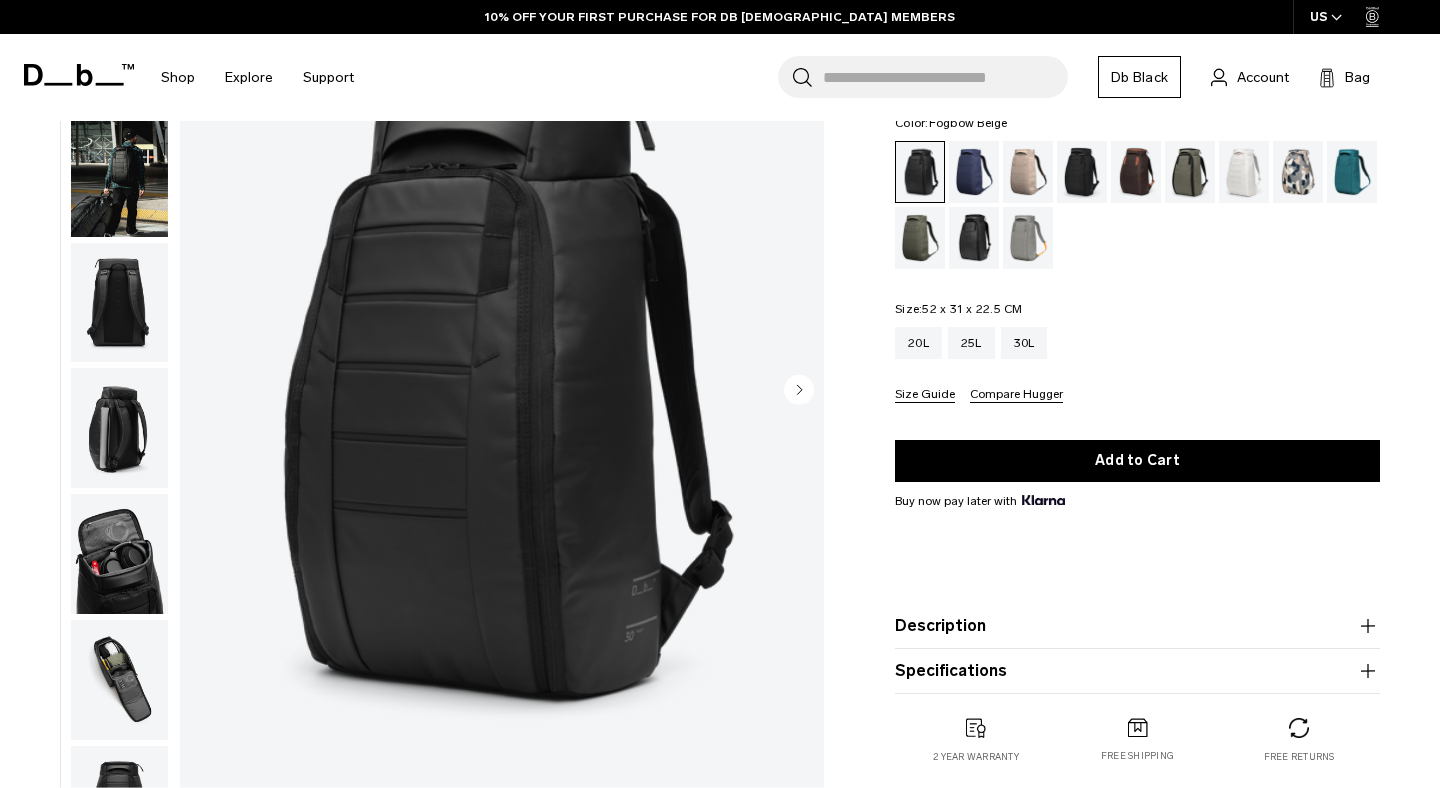 click at bounding box center [1028, 172] 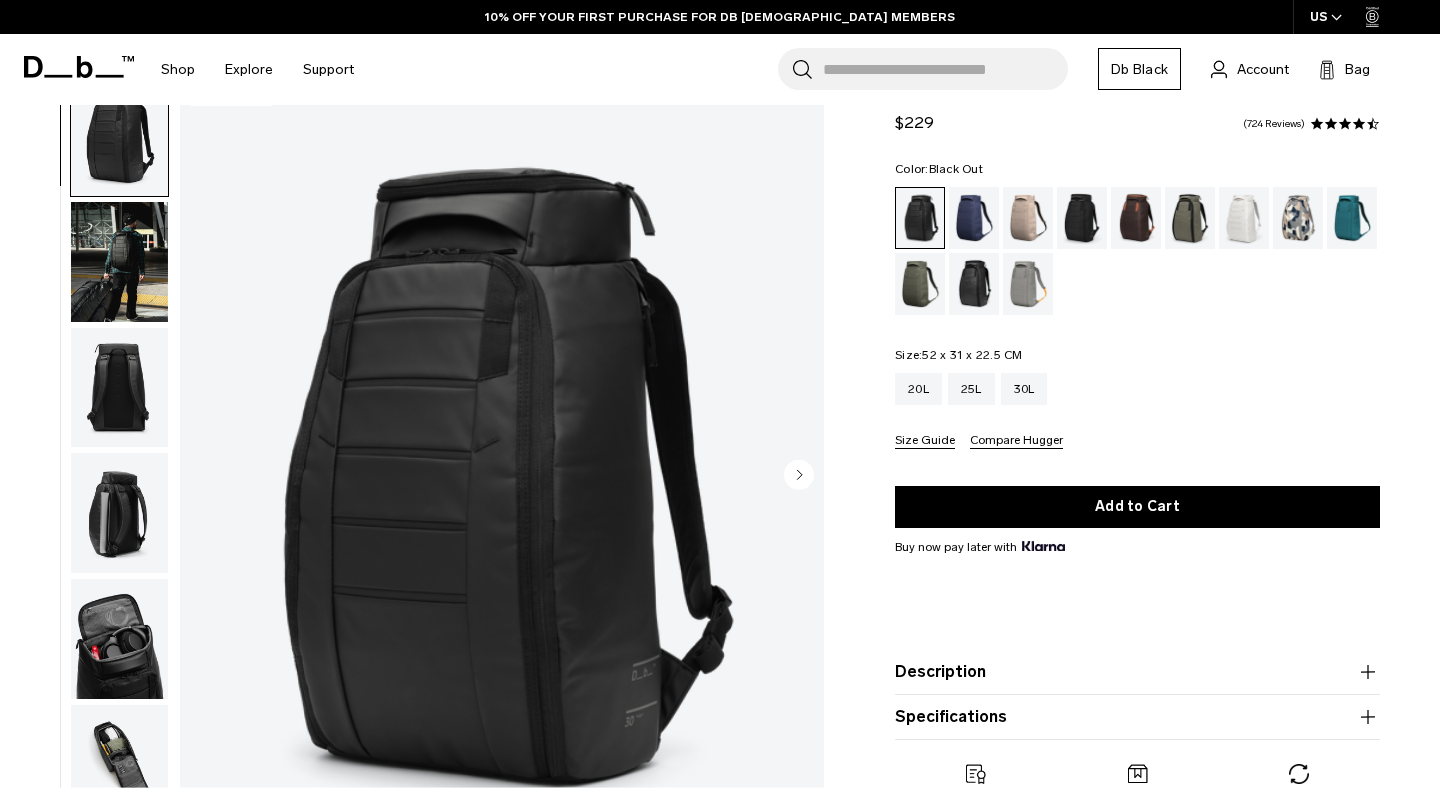 scroll, scrollTop: 0, scrollLeft: 0, axis: both 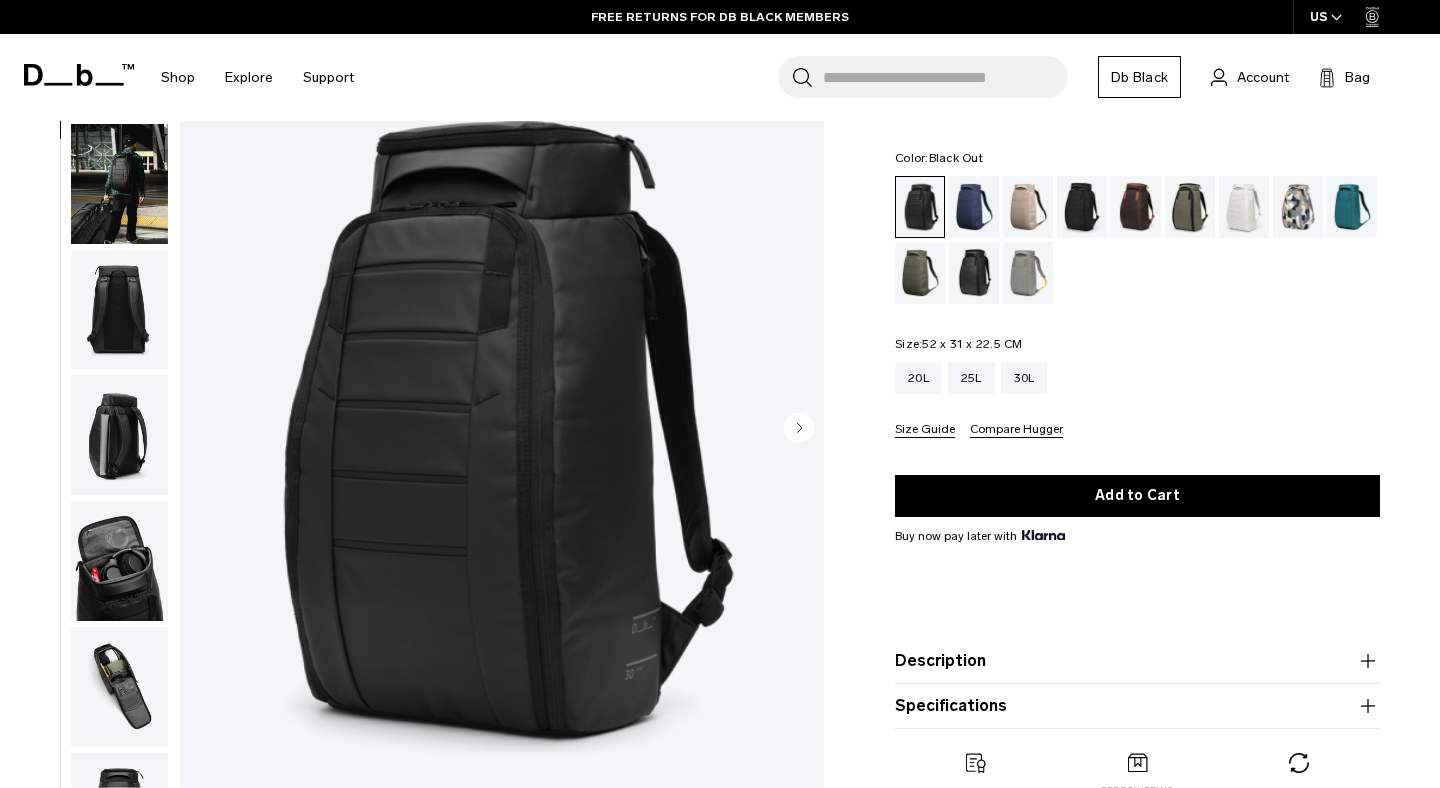 click on "Compare Hugger" at bounding box center [1016, 430] 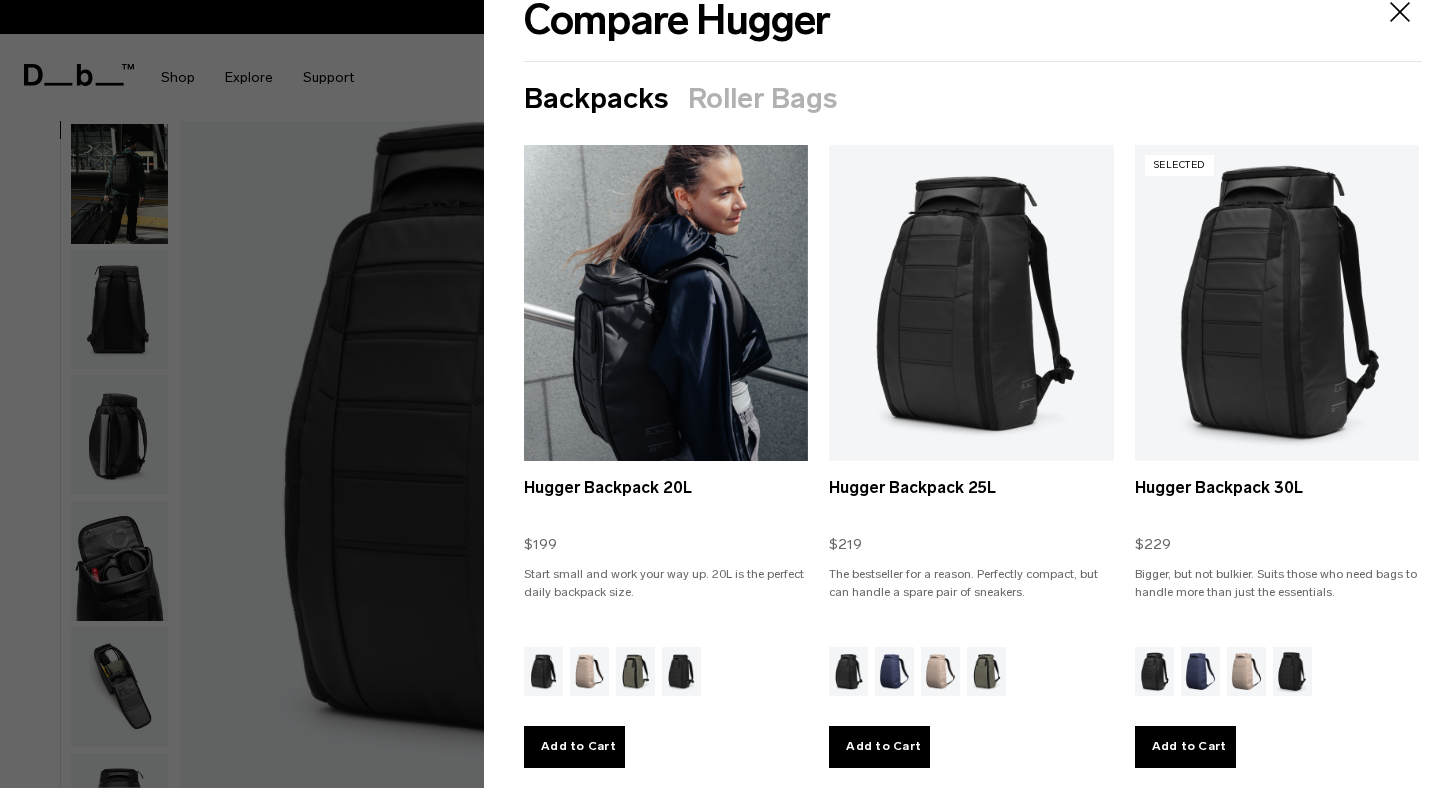 scroll, scrollTop: 42, scrollLeft: 0, axis: vertical 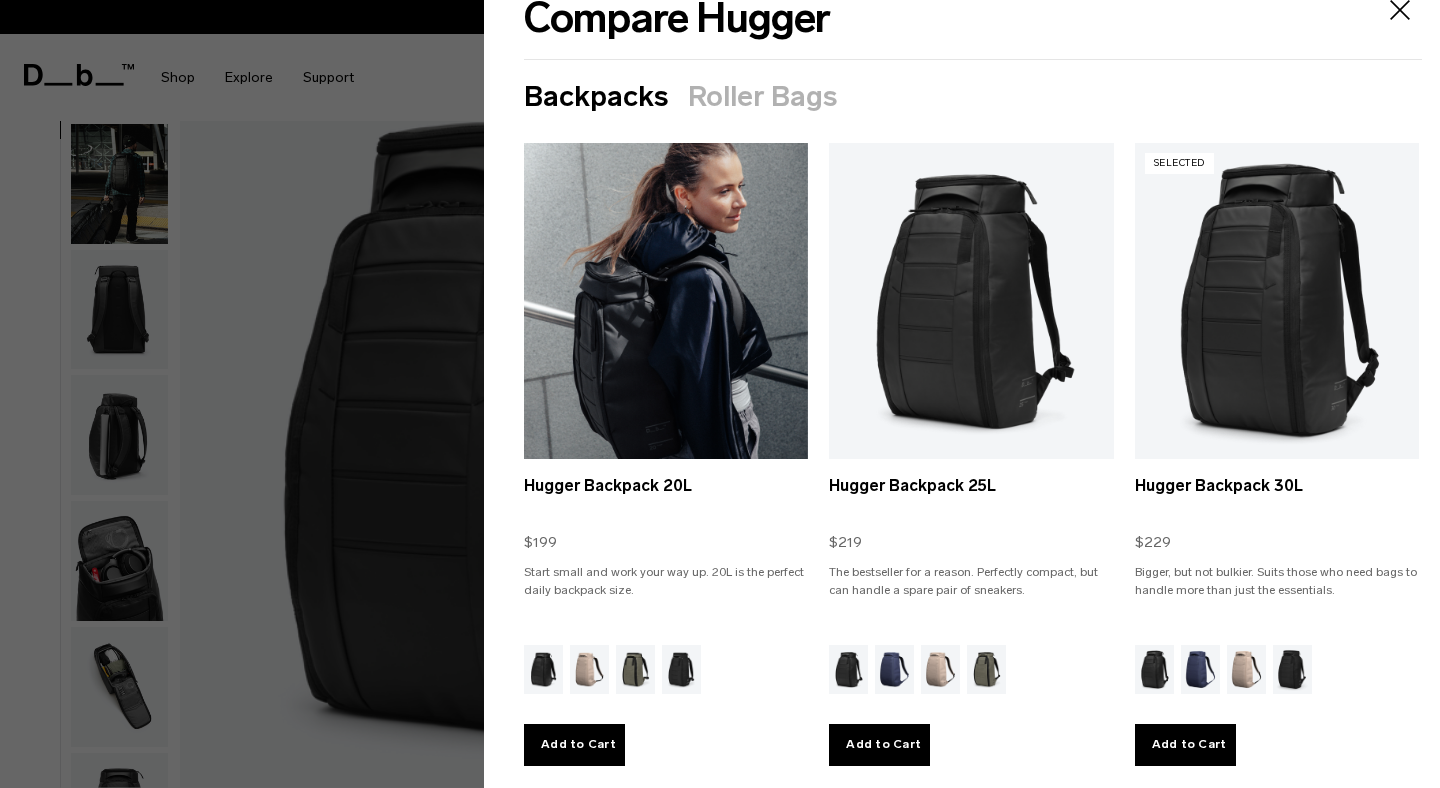 click at bounding box center (666, 301) 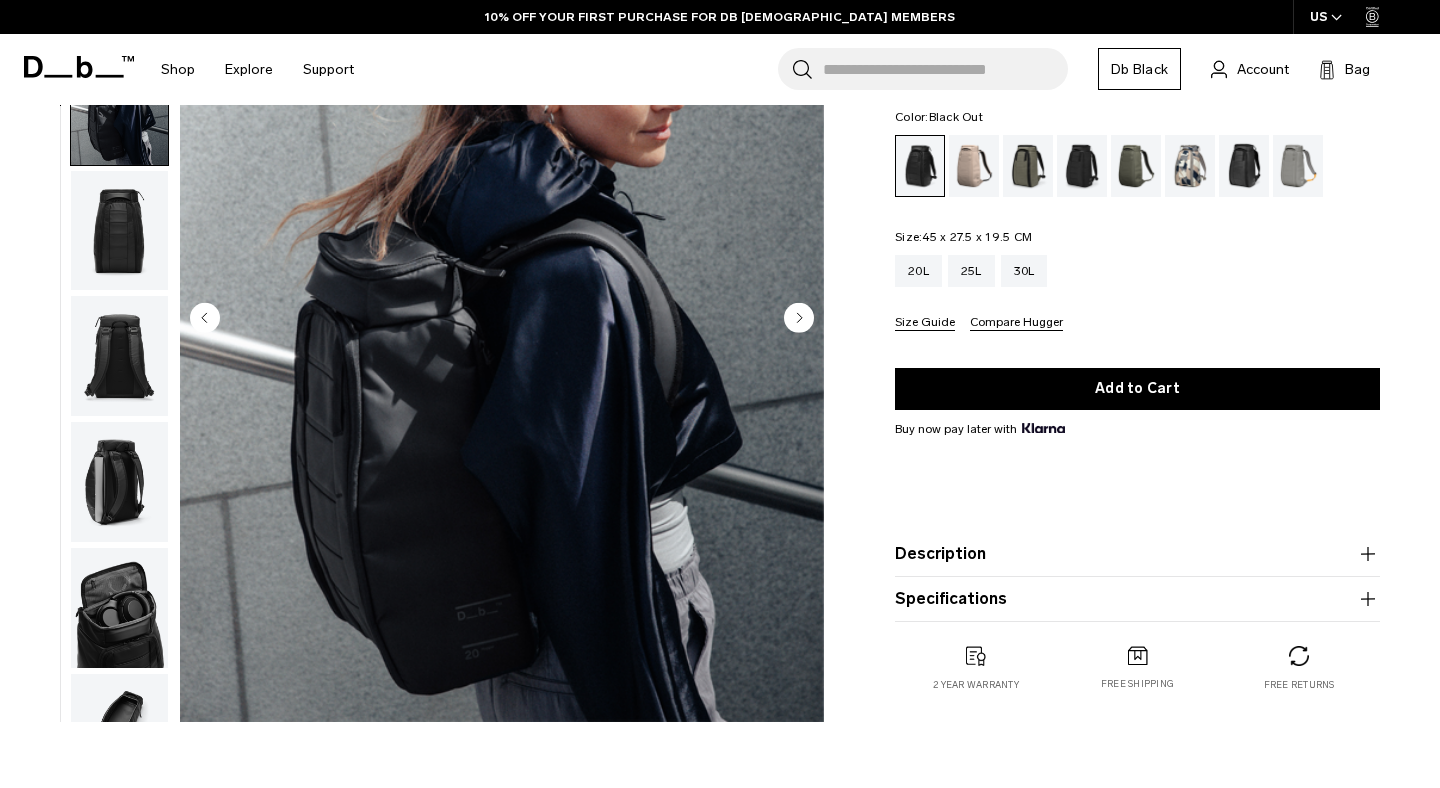 scroll, scrollTop: 217, scrollLeft: 0, axis: vertical 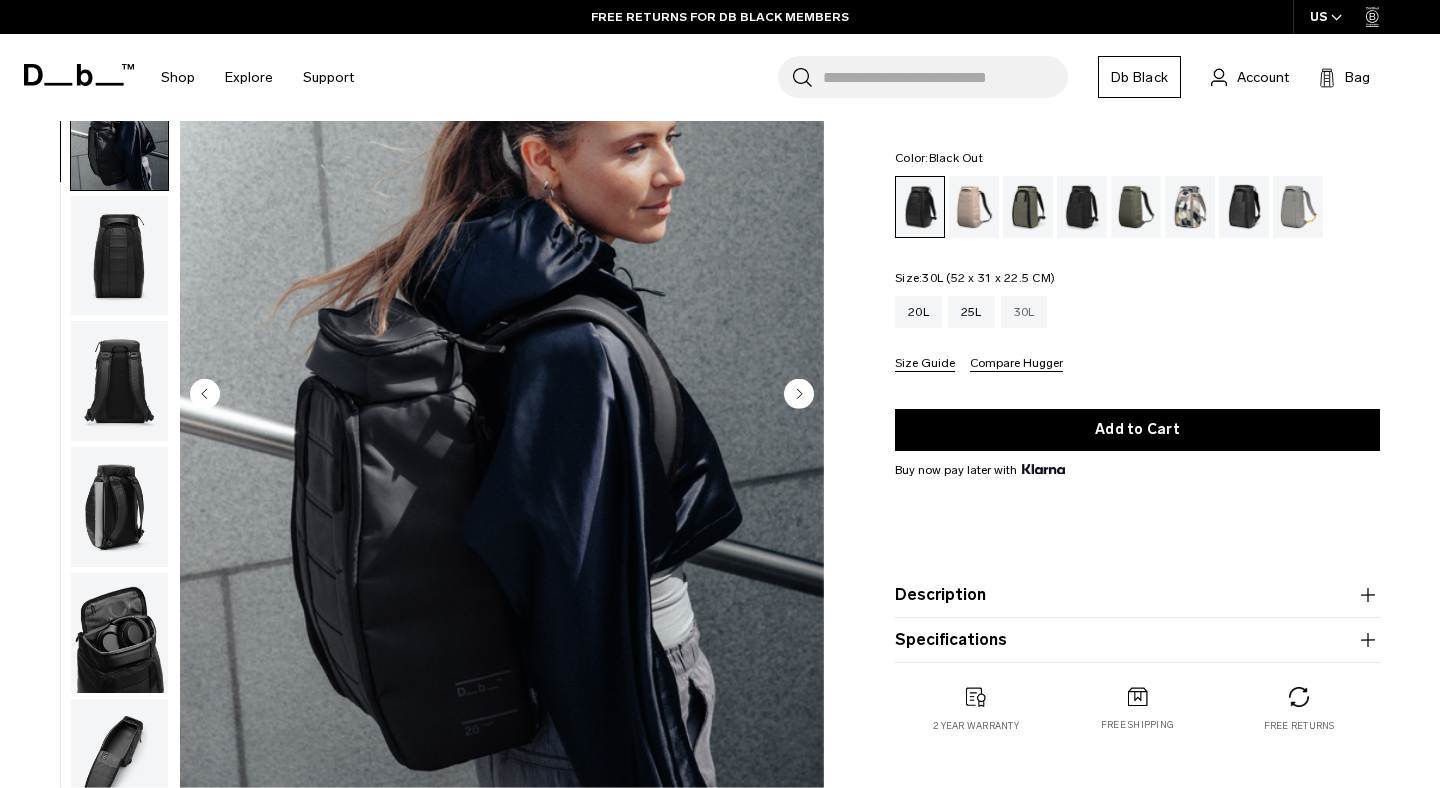 click on "30L" at bounding box center [1024, 312] 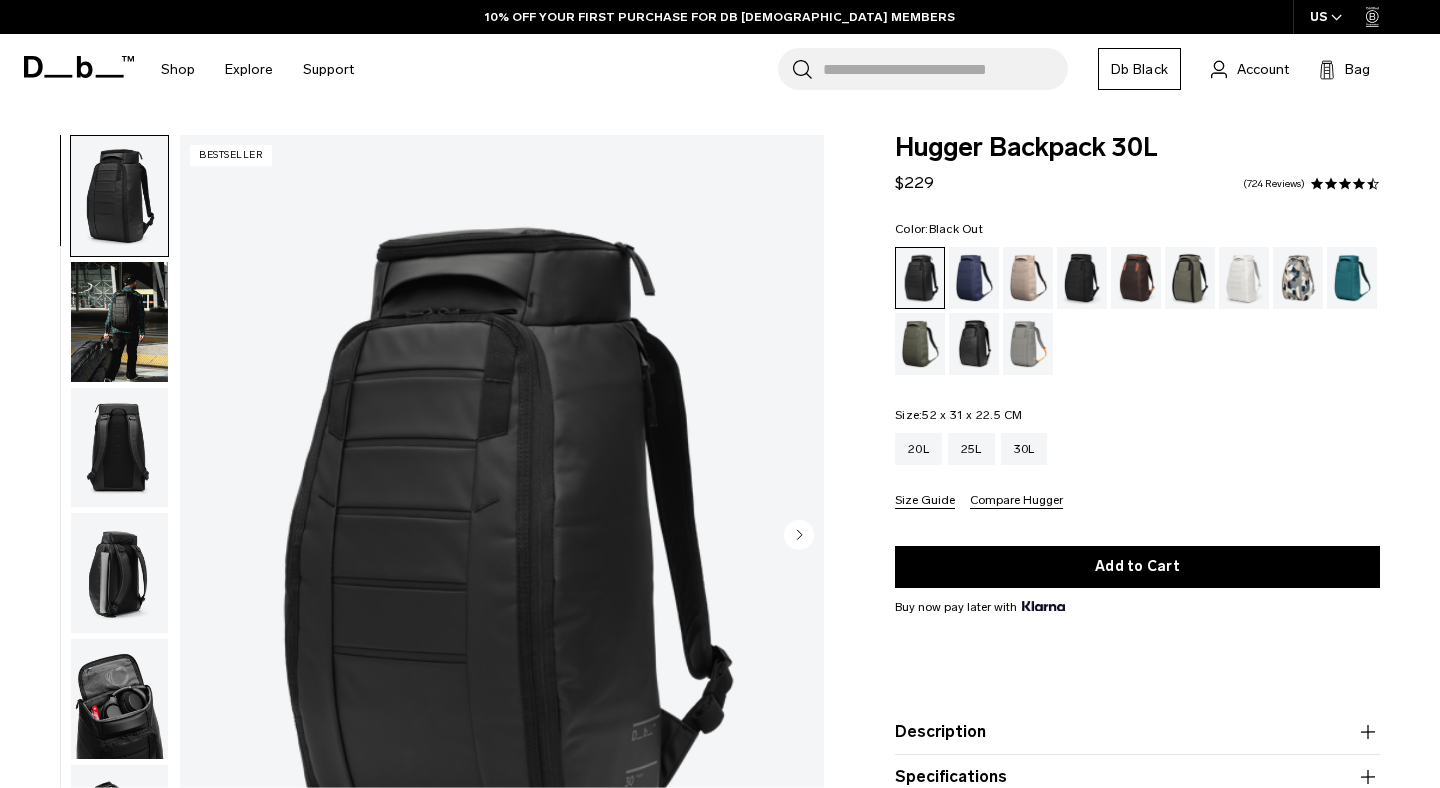scroll, scrollTop: 0, scrollLeft: 0, axis: both 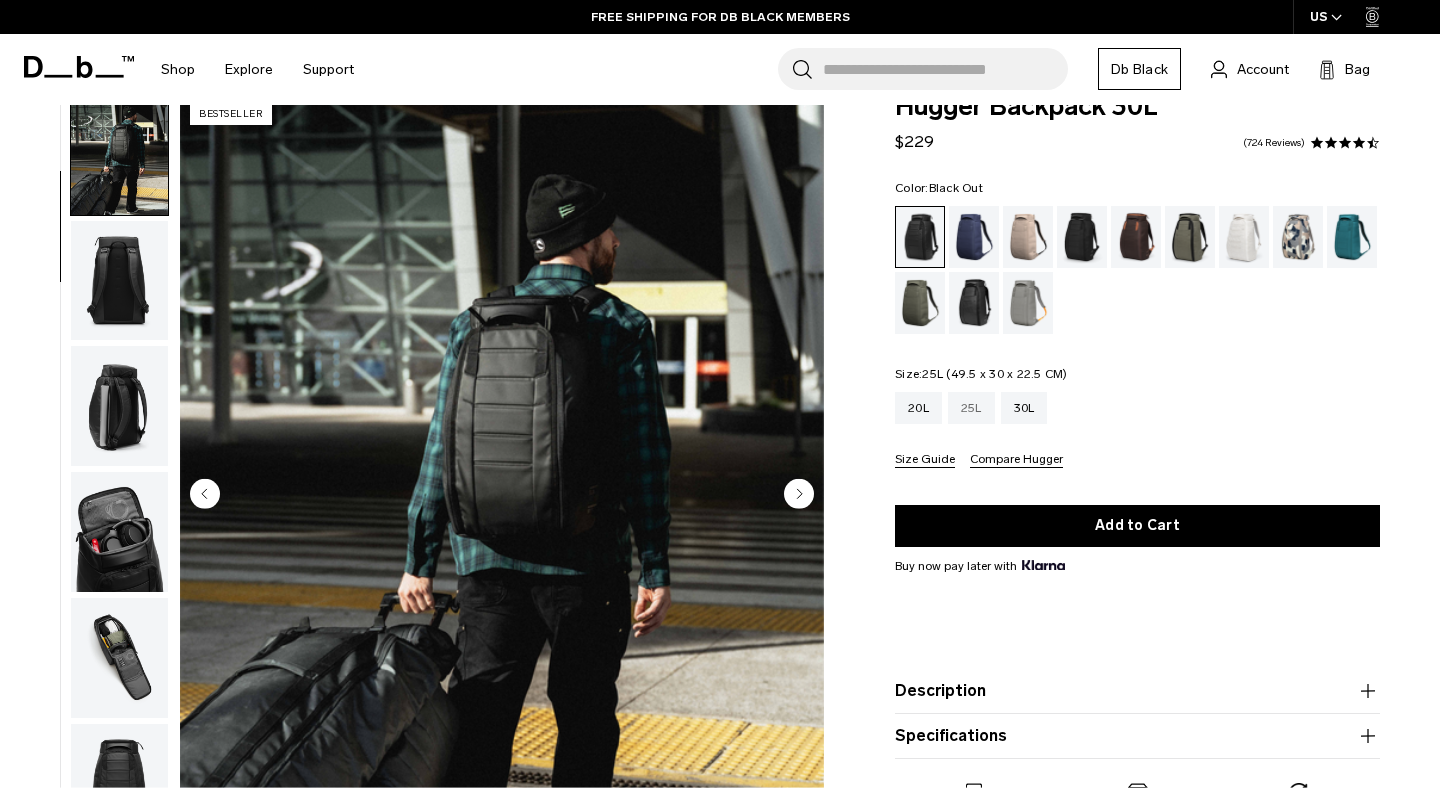 click on "25L" at bounding box center [971, 408] 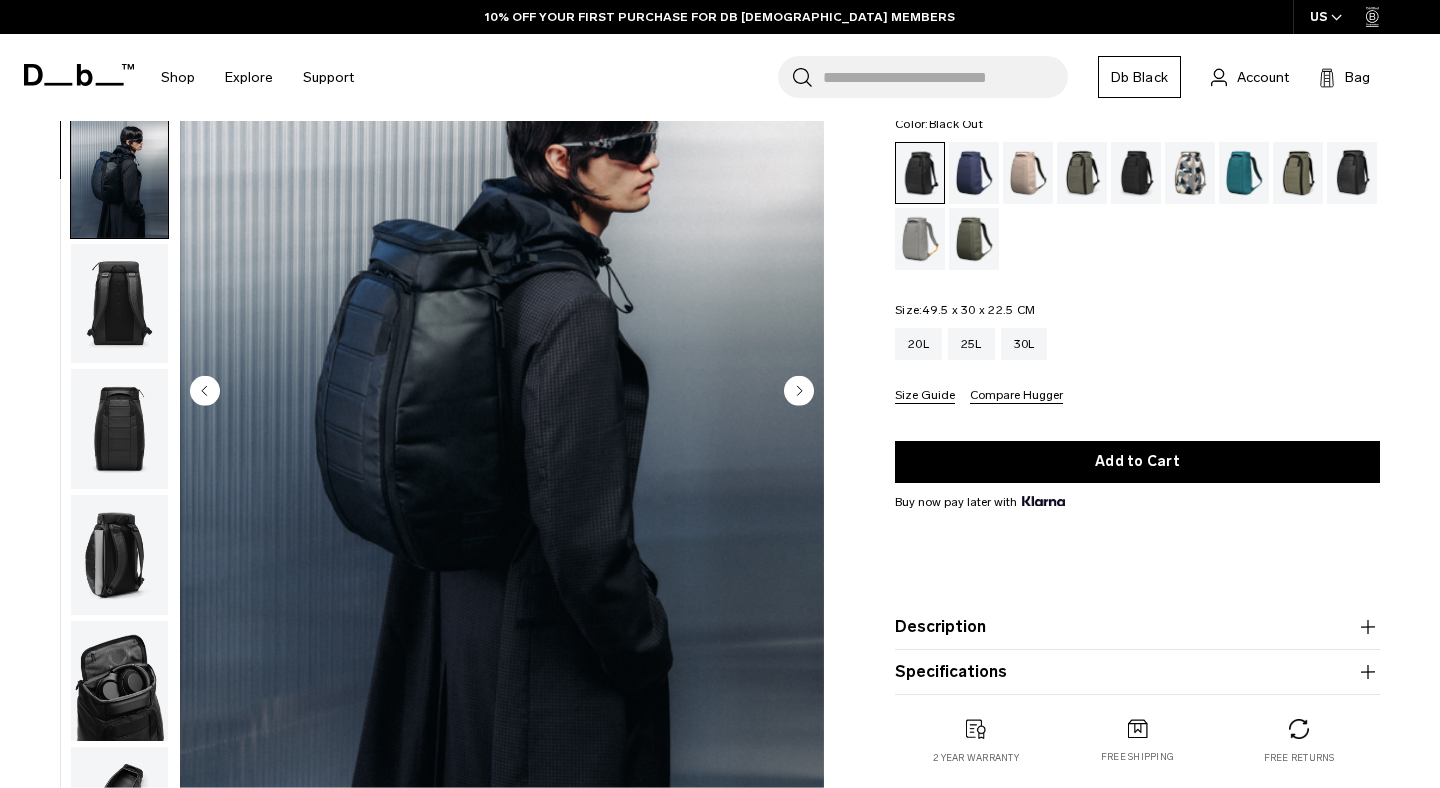 scroll, scrollTop: 144, scrollLeft: 0, axis: vertical 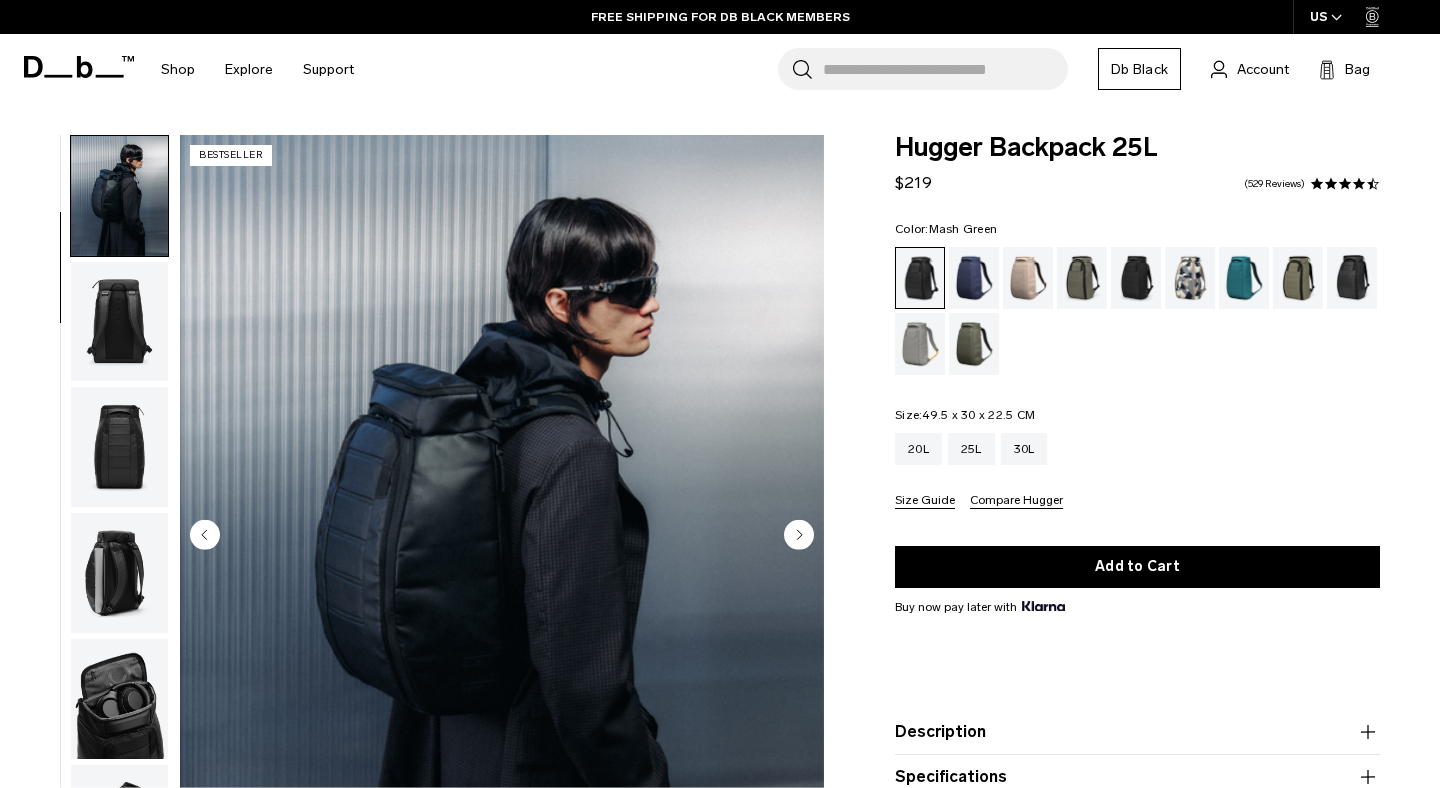 click at bounding box center (1298, 278) 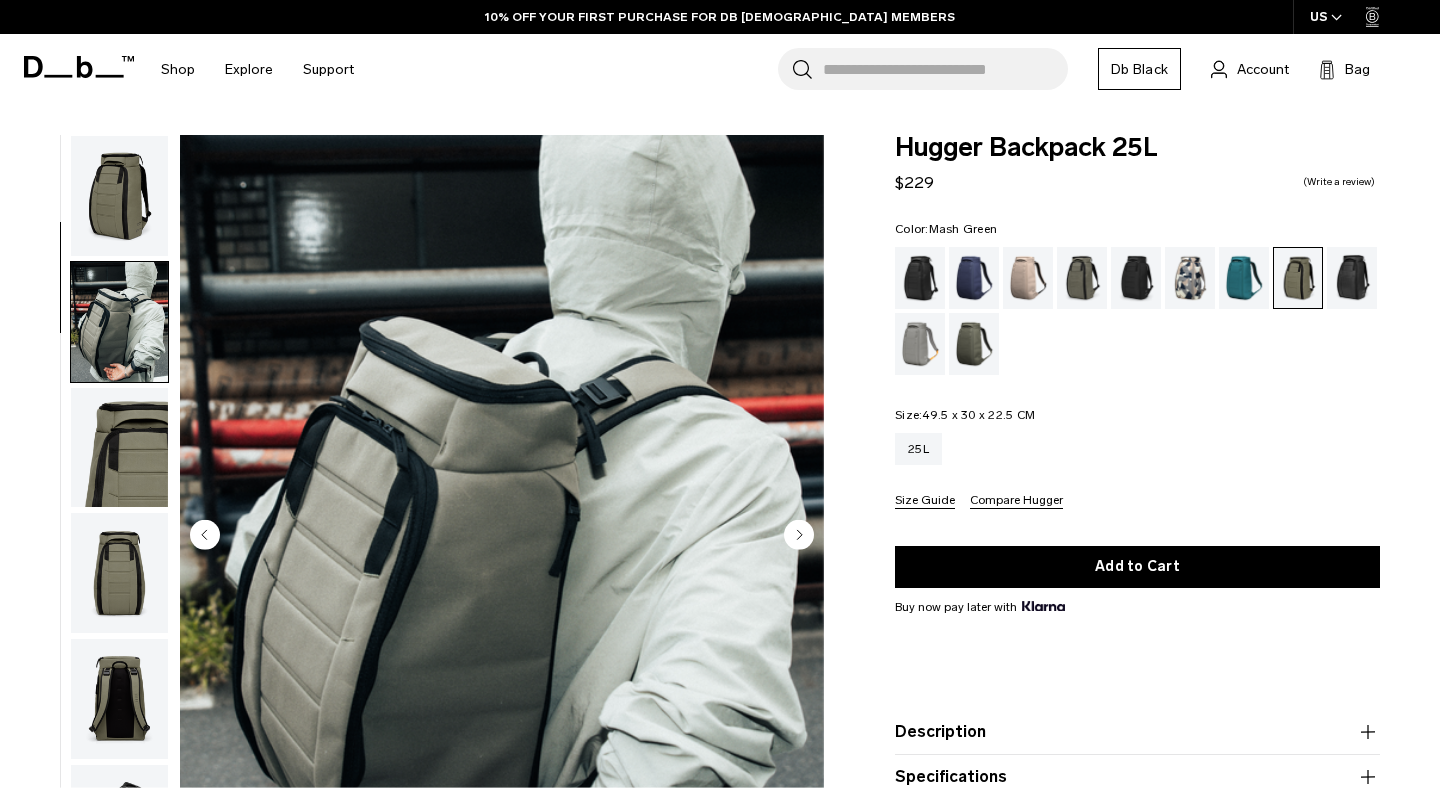 scroll, scrollTop: 0, scrollLeft: 0, axis: both 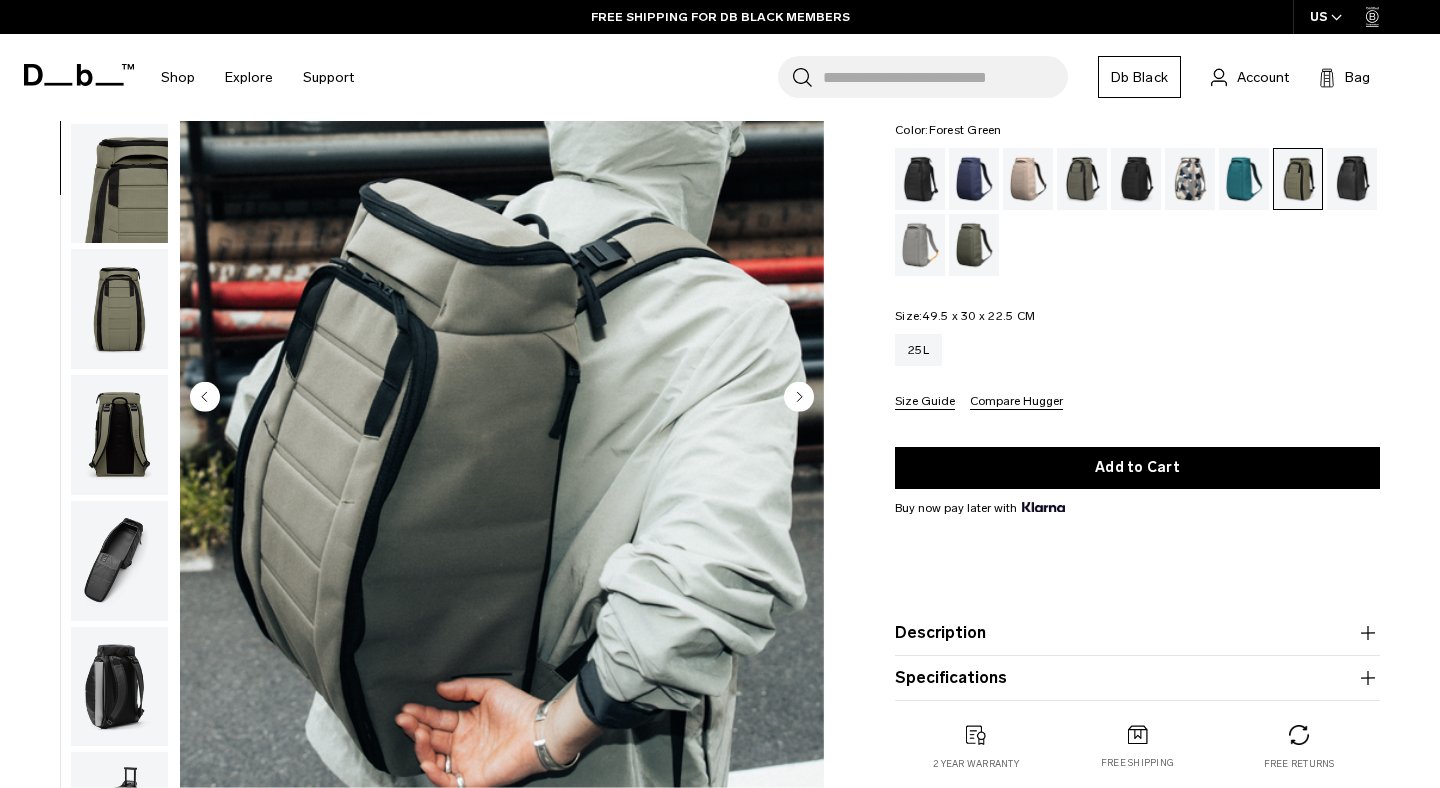 click at bounding box center (1082, 179) 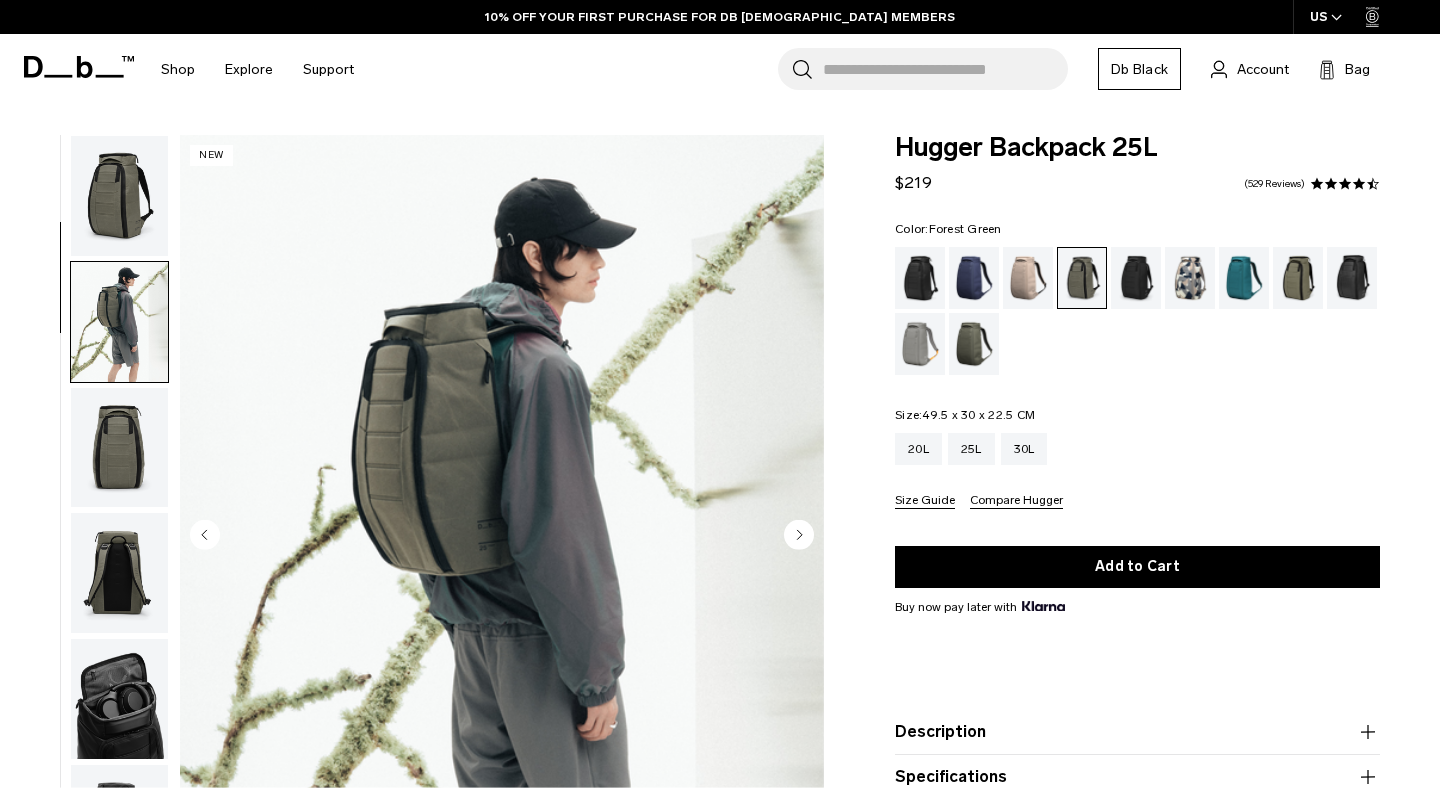 scroll, scrollTop: 0, scrollLeft: 0, axis: both 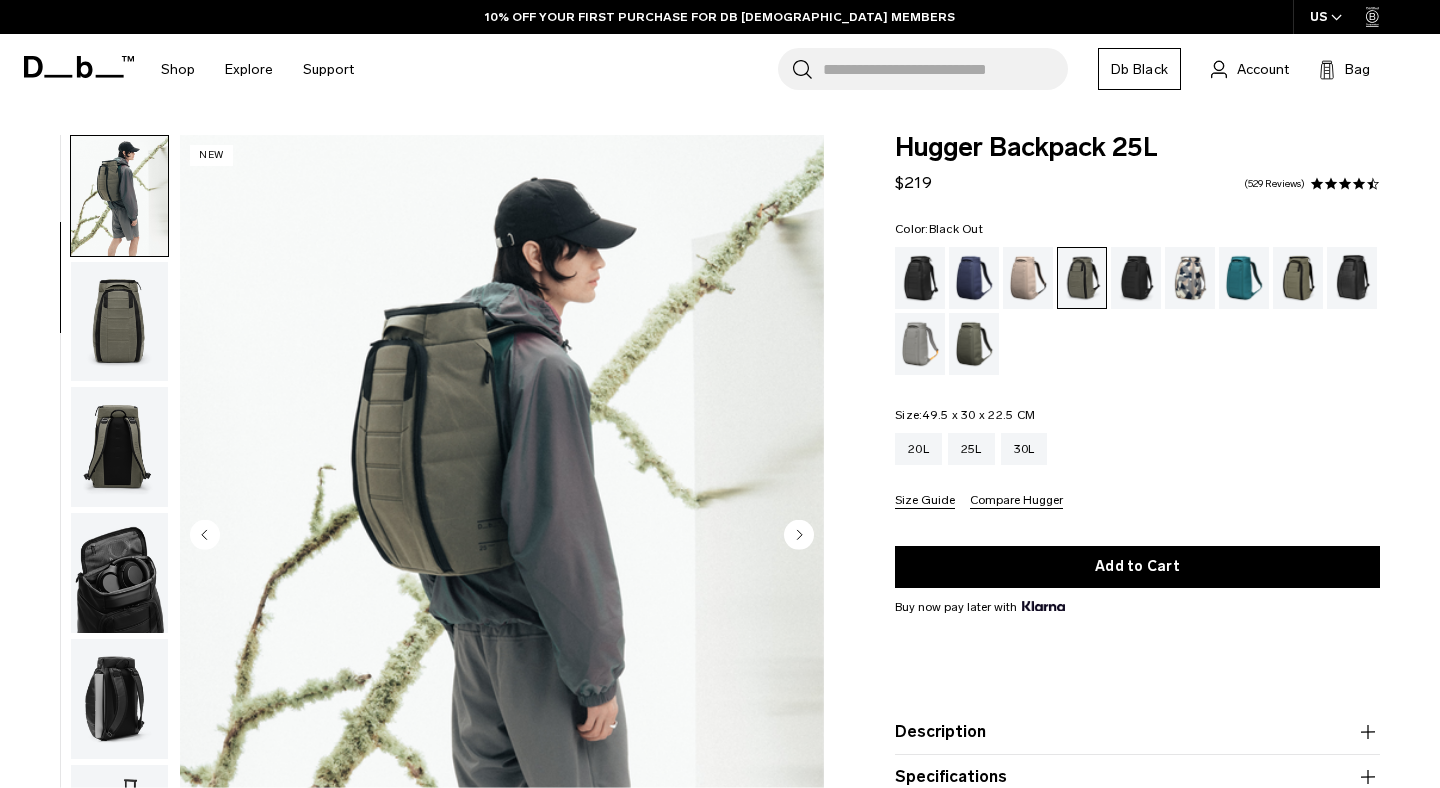click at bounding box center (920, 278) 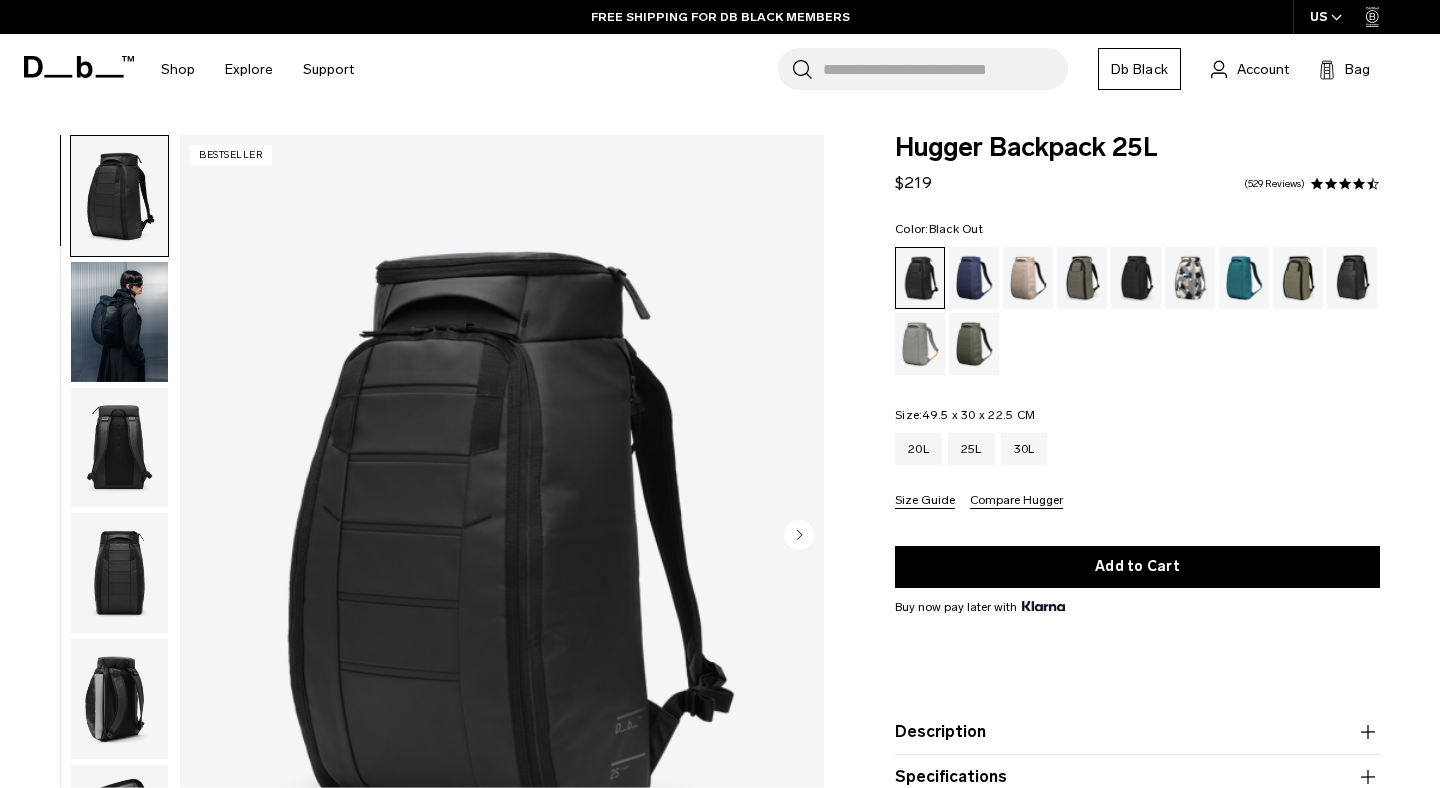 scroll, scrollTop: 0, scrollLeft: 0, axis: both 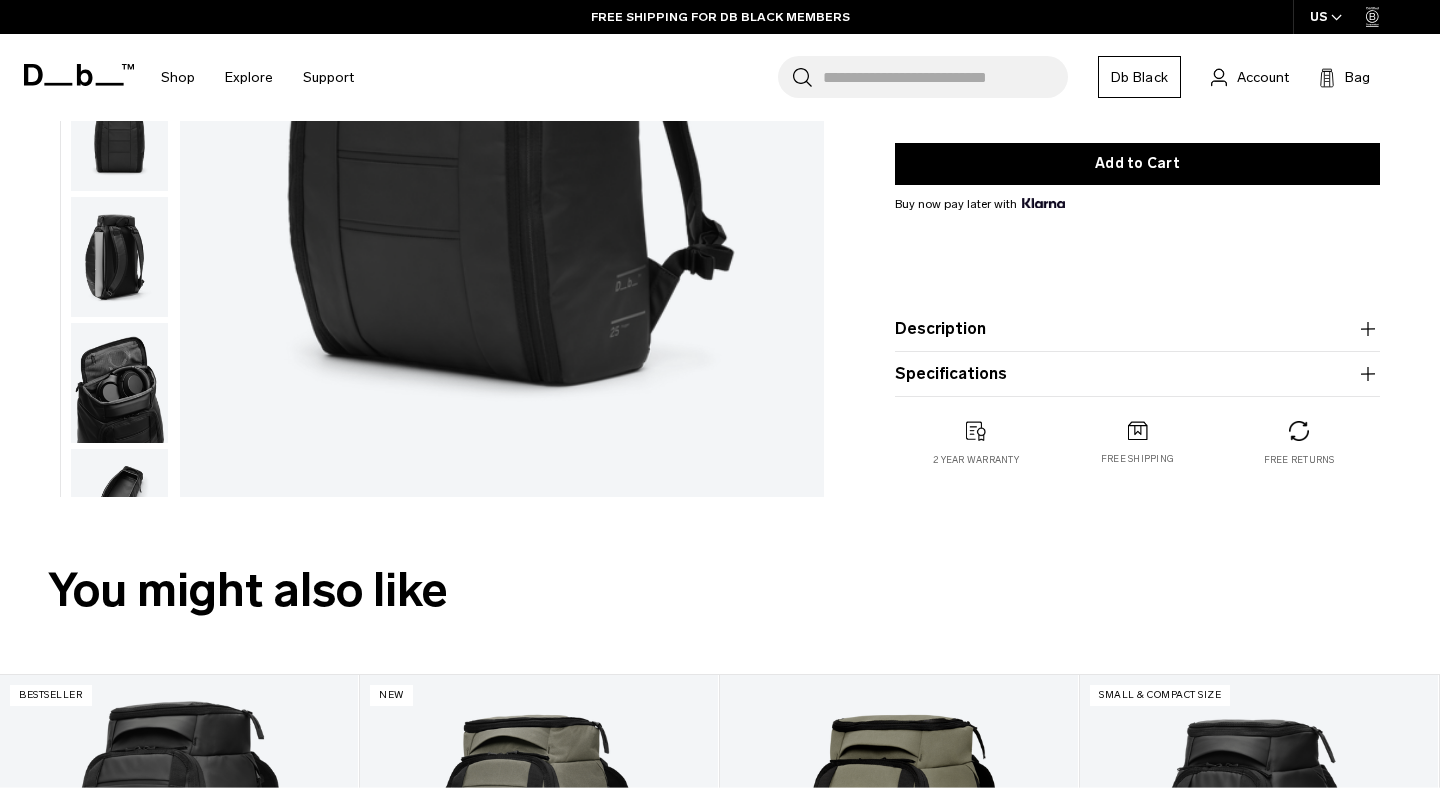 click at bounding box center [119, 383] 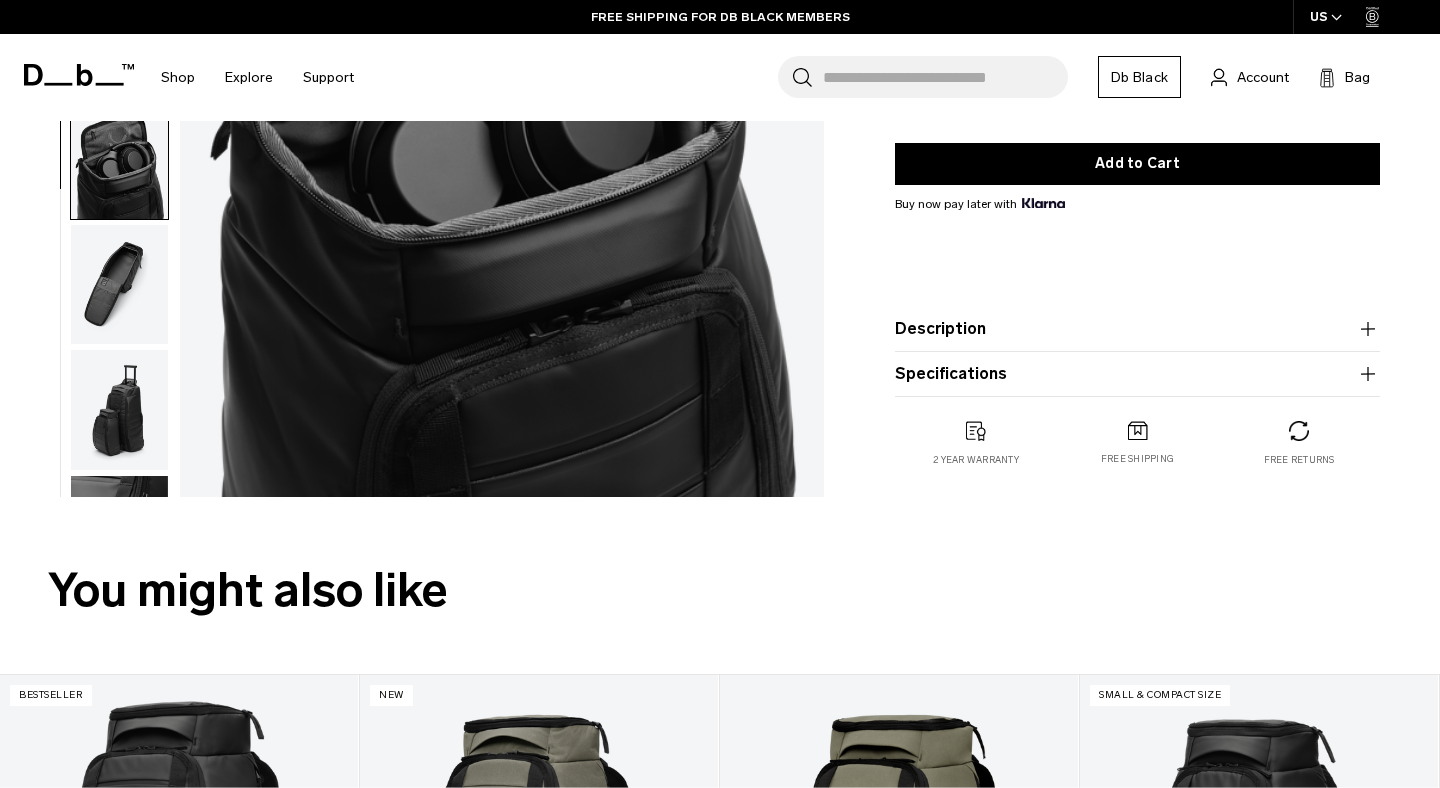 scroll, scrollTop: 441, scrollLeft: 0, axis: vertical 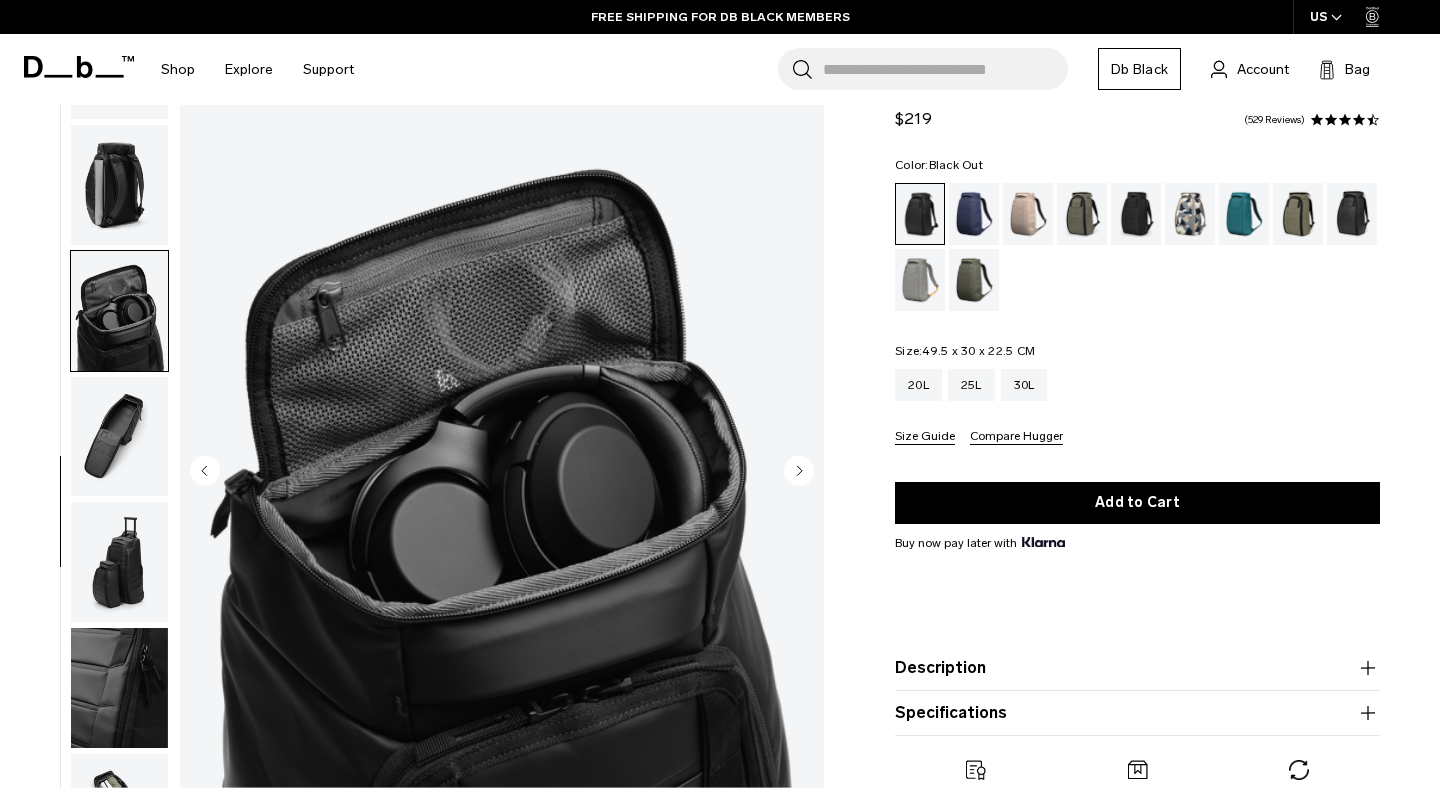 click on "Size Guide" at bounding box center (925, 437) 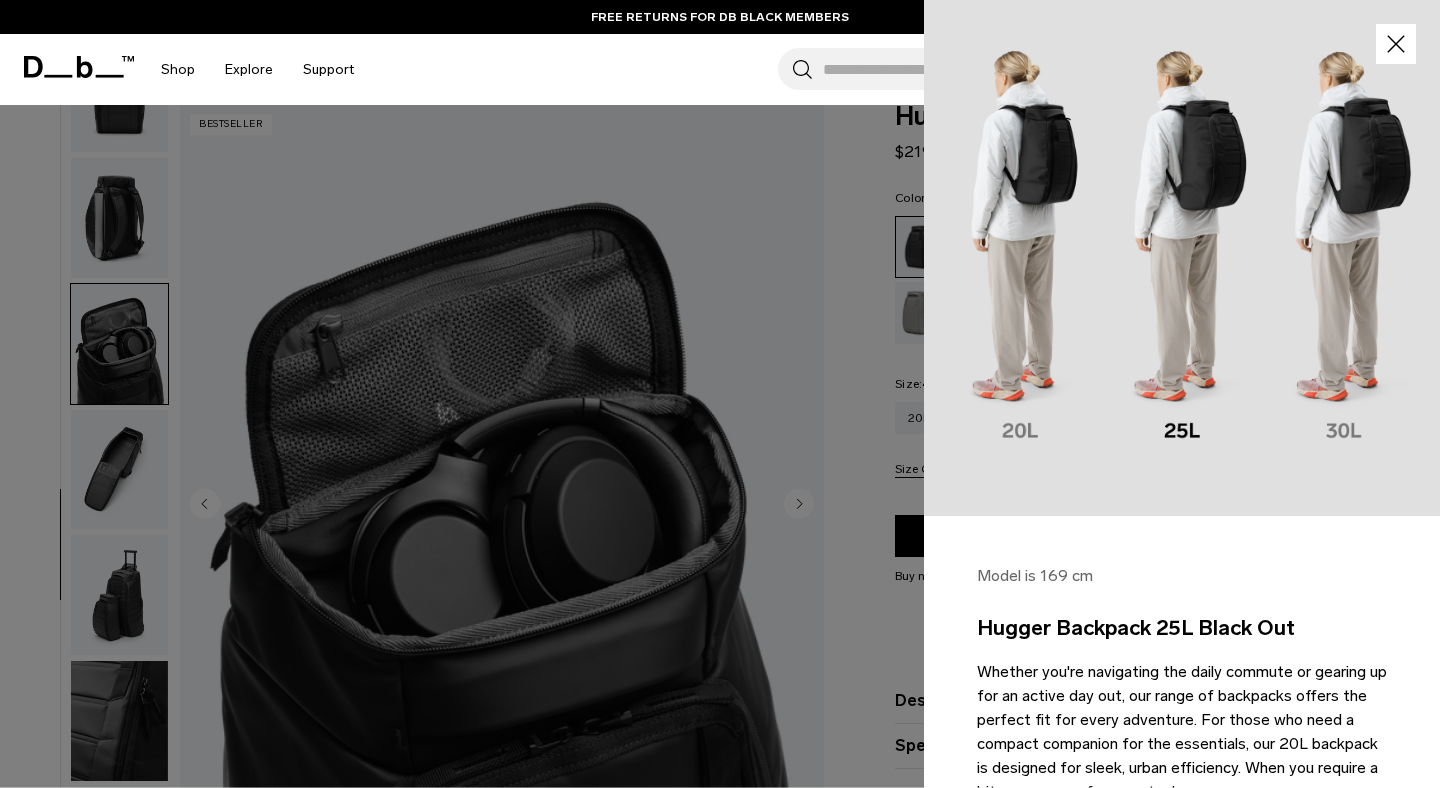 scroll, scrollTop: 44, scrollLeft: 0, axis: vertical 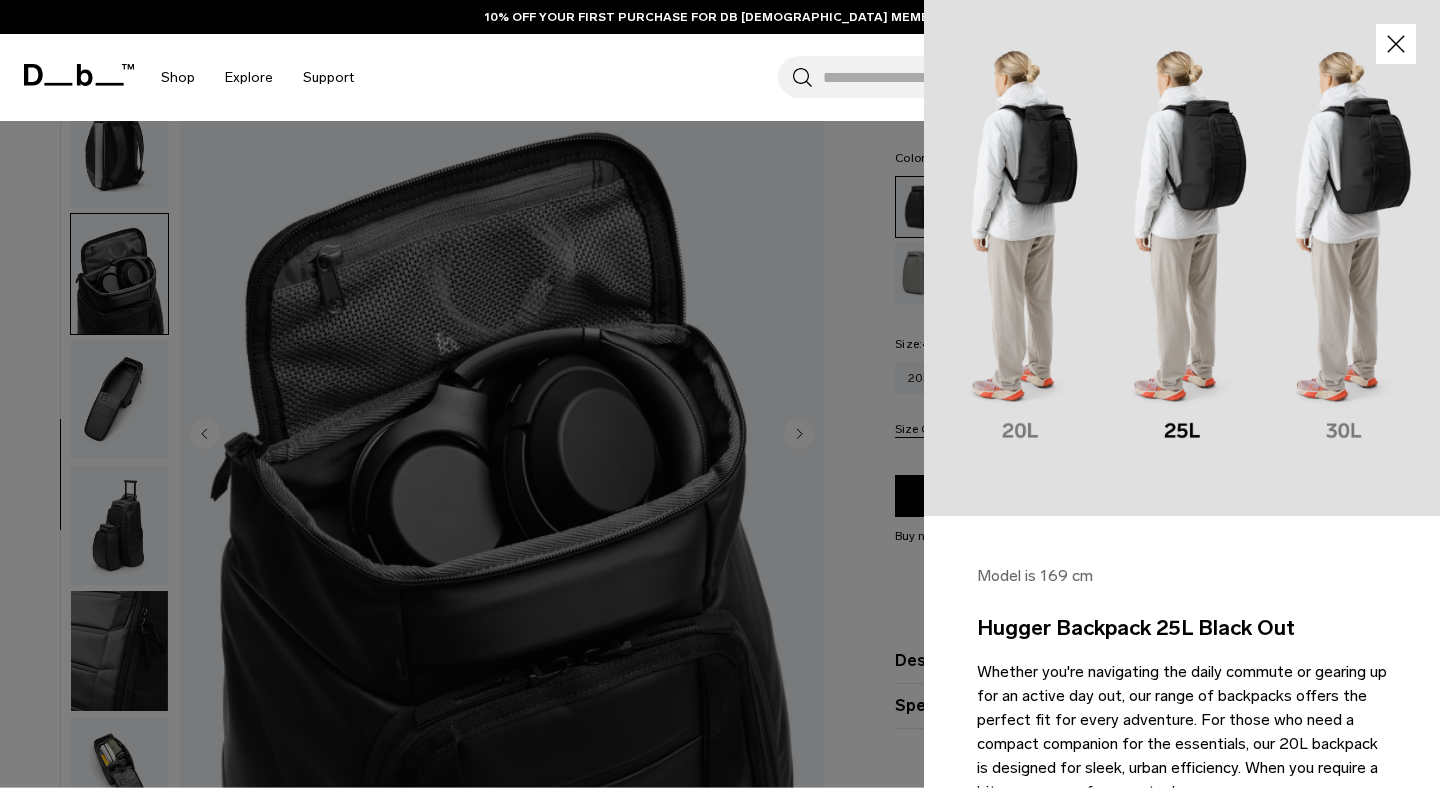 click at bounding box center (1182, 258) 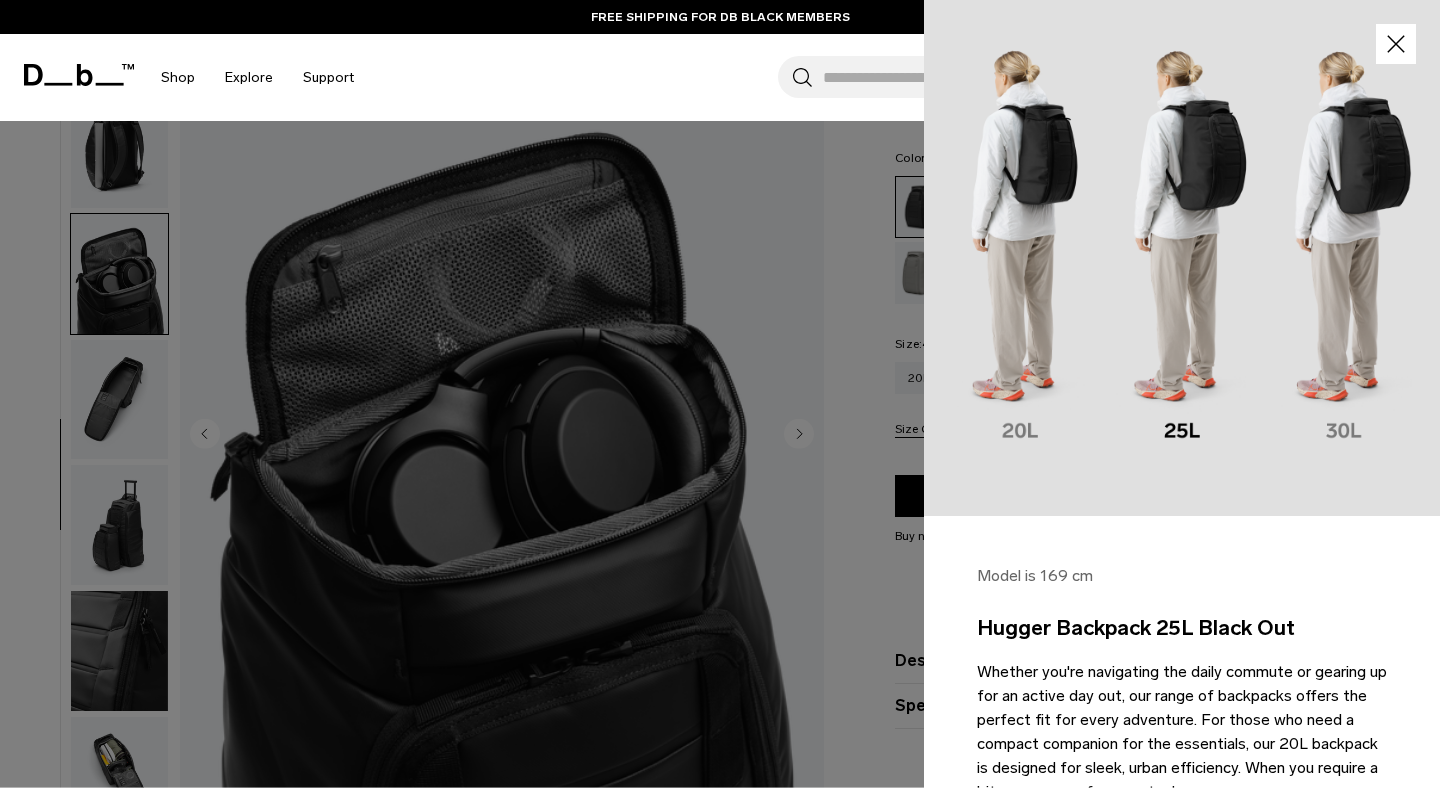 click at bounding box center (720, 394) 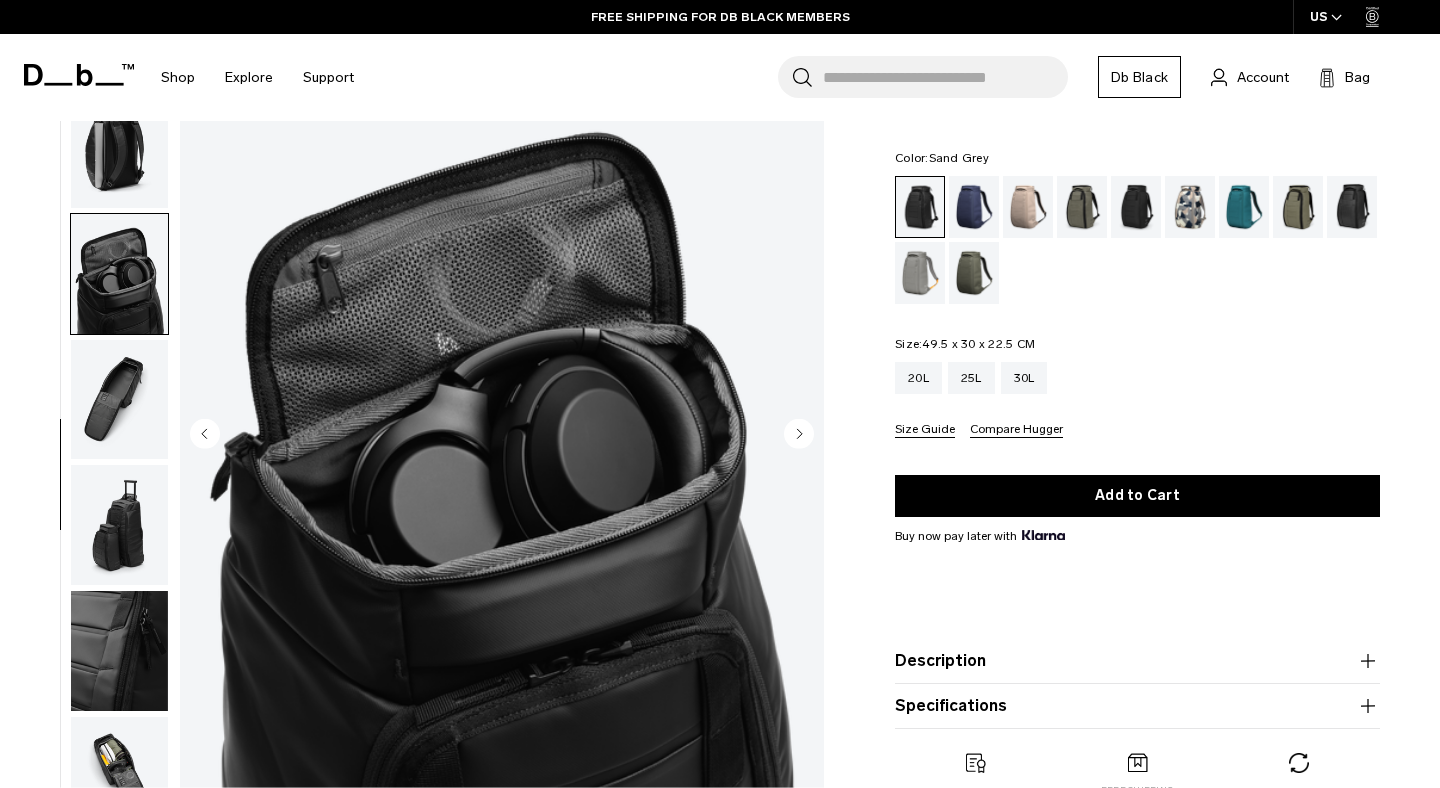 scroll, scrollTop: 0, scrollLeft: 0, axis: both 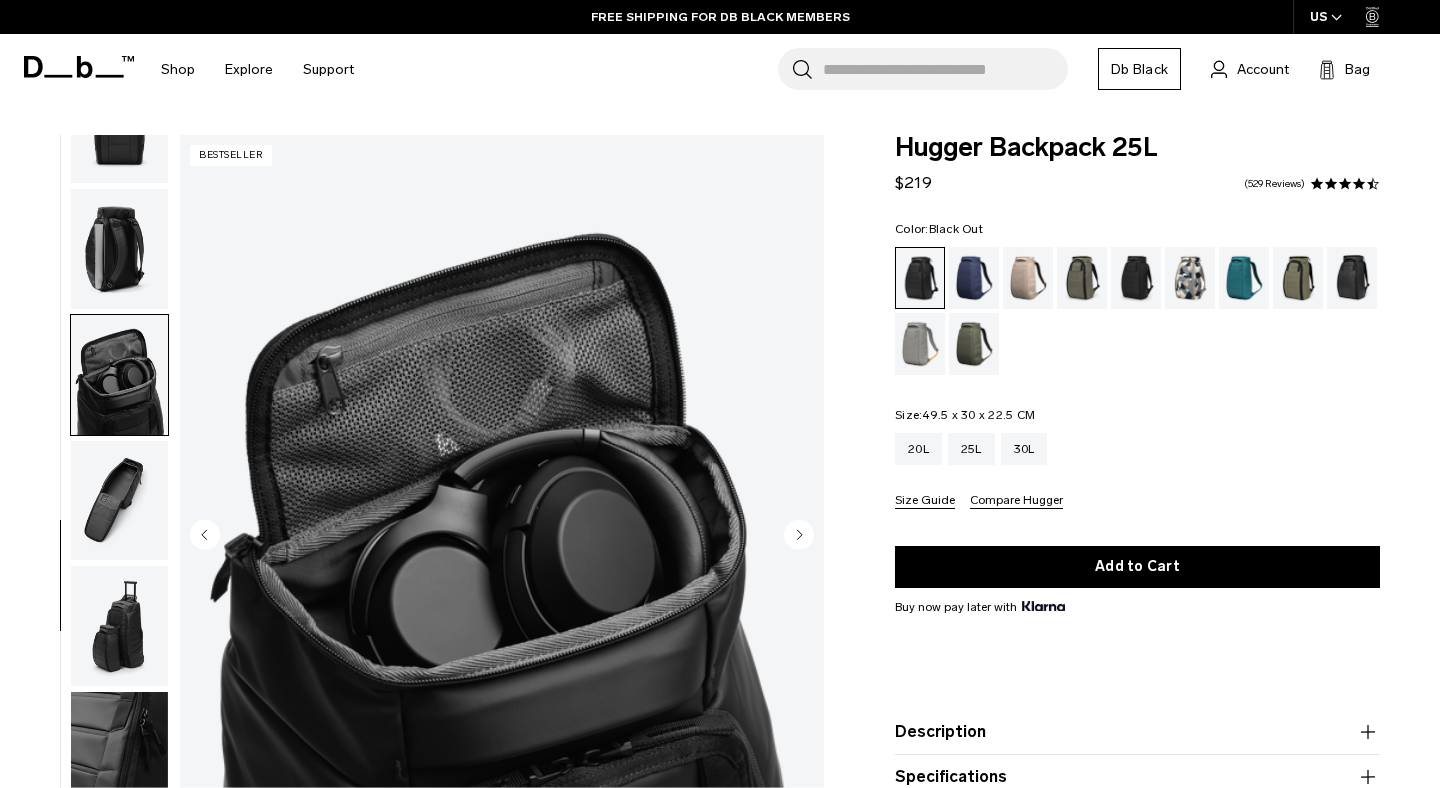 click at bounding box center [1298, 278] 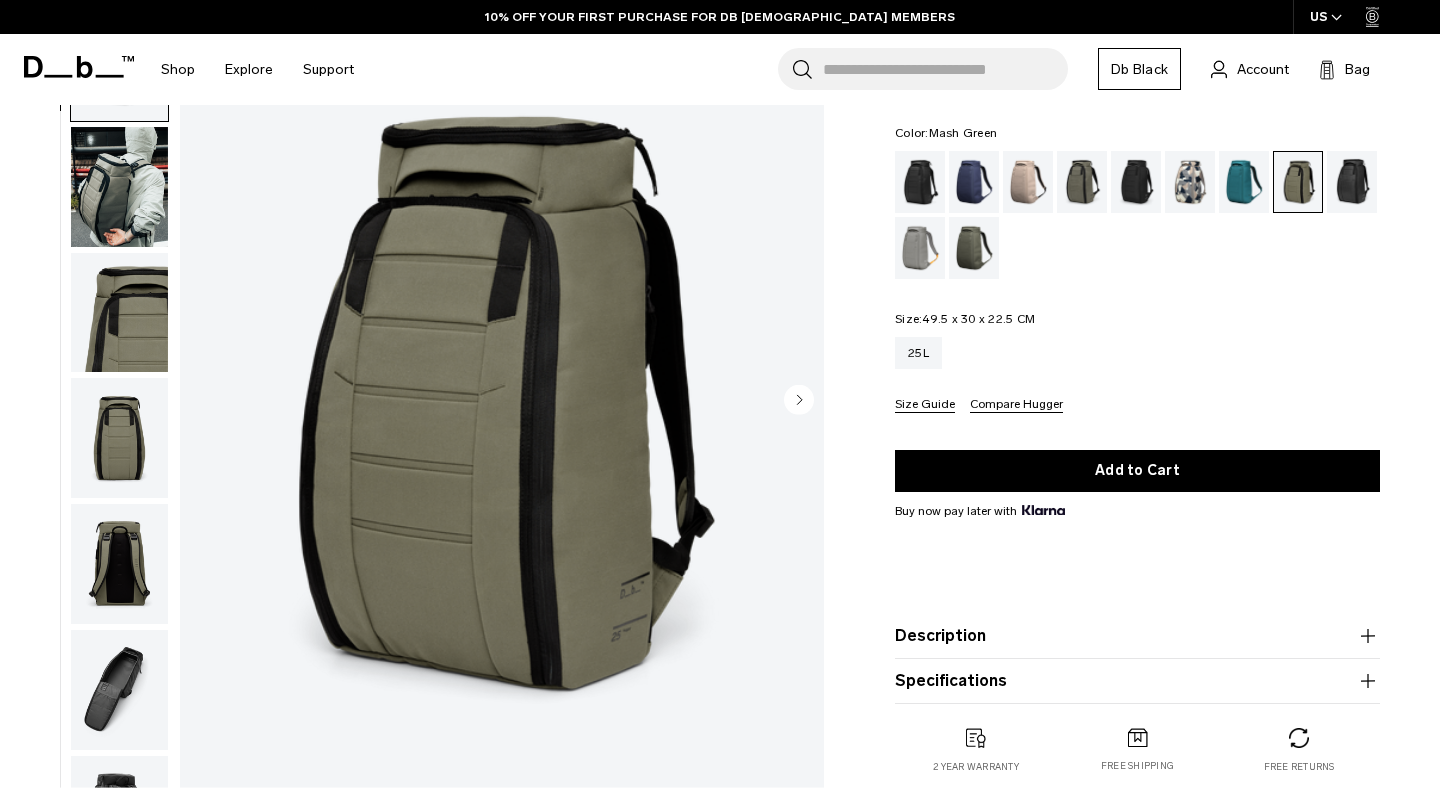 scroll, scrollTop: 135, scrollLeft: 0, axis: vertical 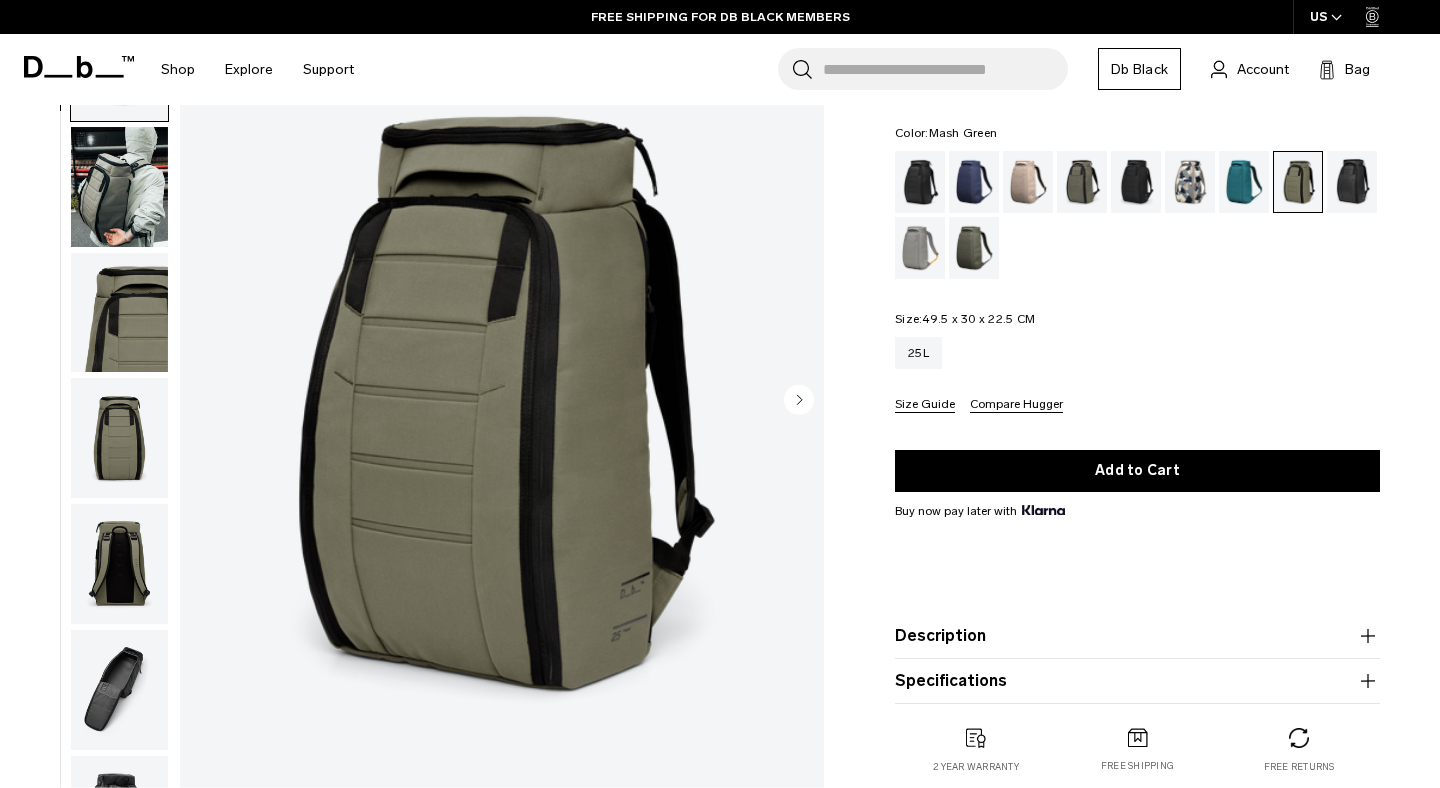 click at bounding box center (119, 690) 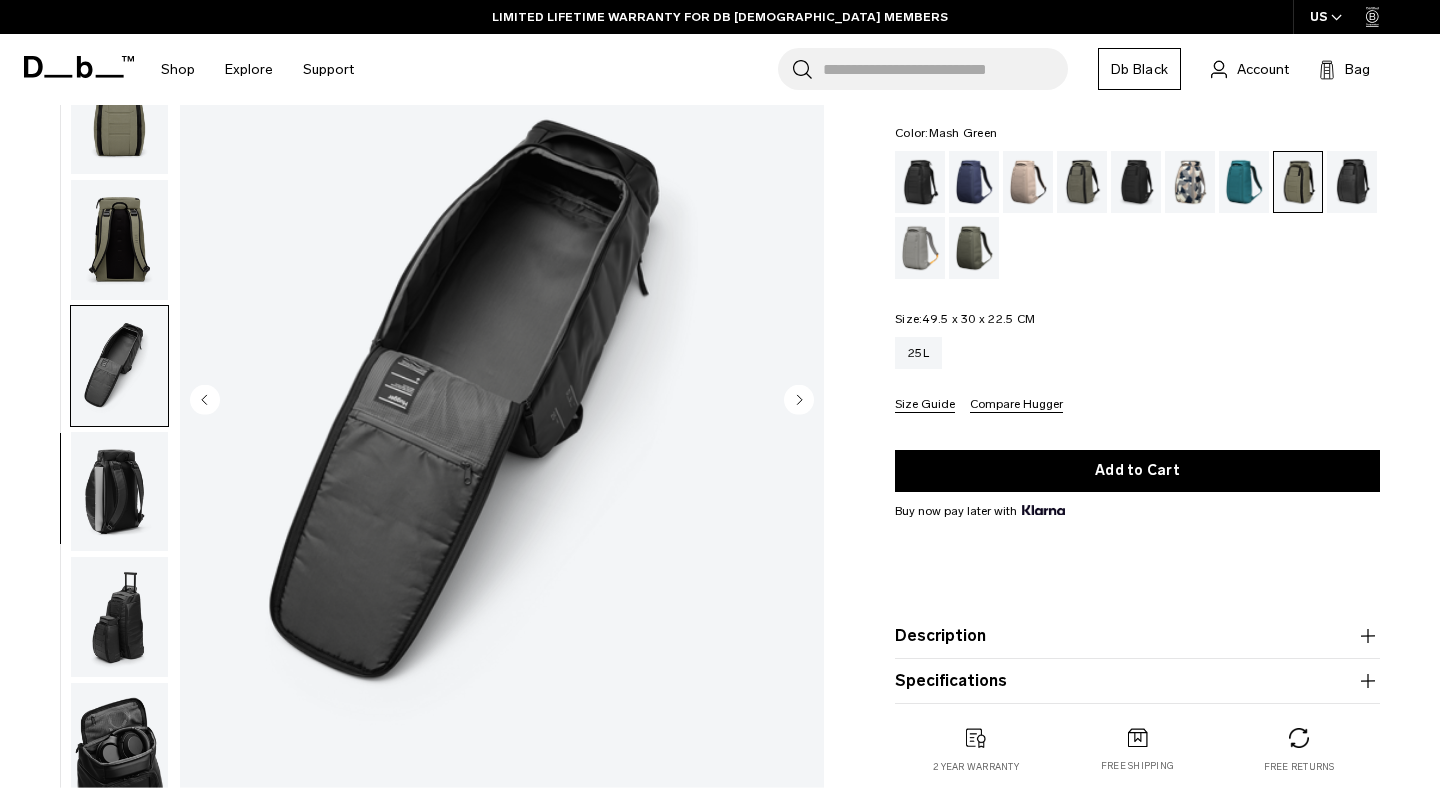 scroll, scrollTop: 191, scrollLeft: 0, axis: vertical 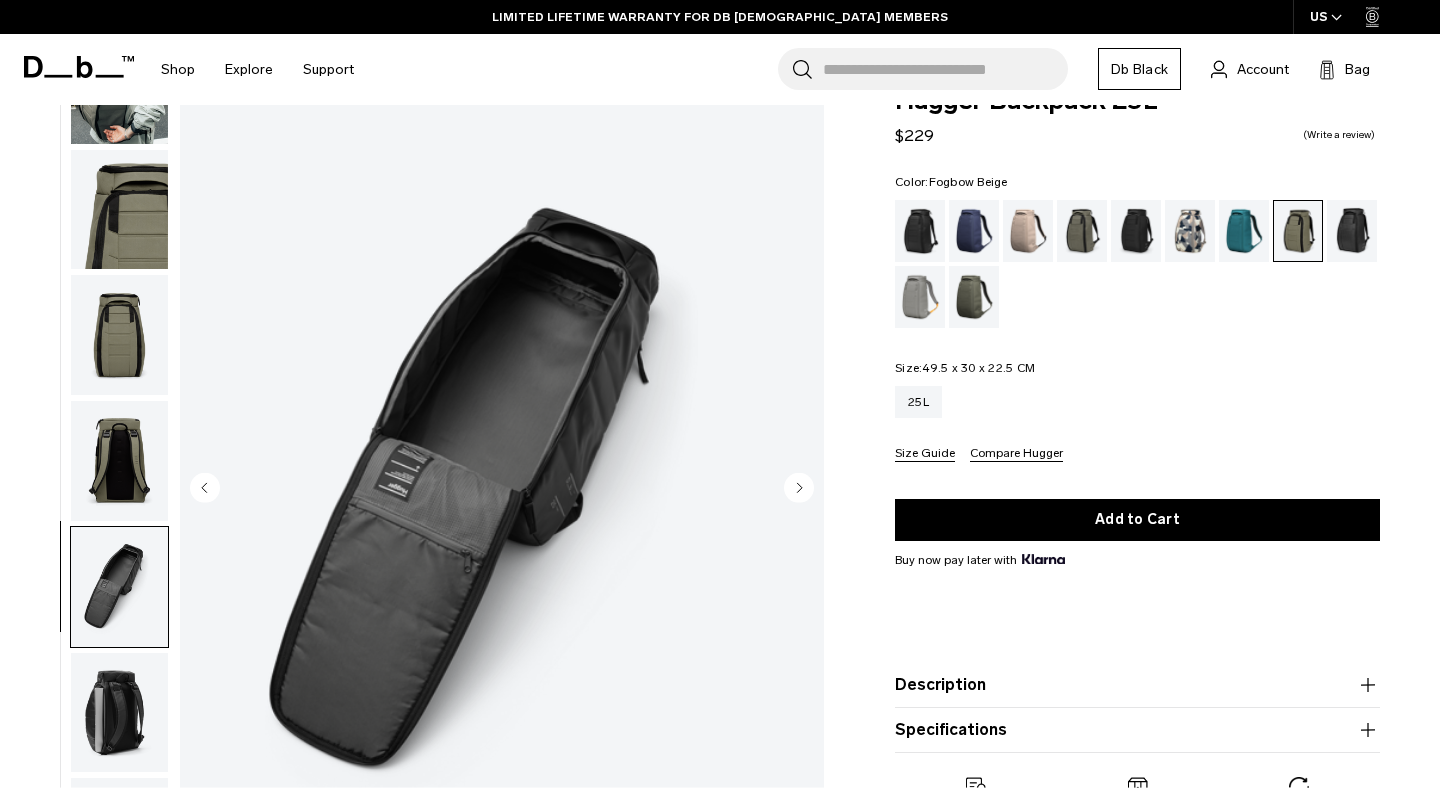 click at bounding box center [1028, 231] 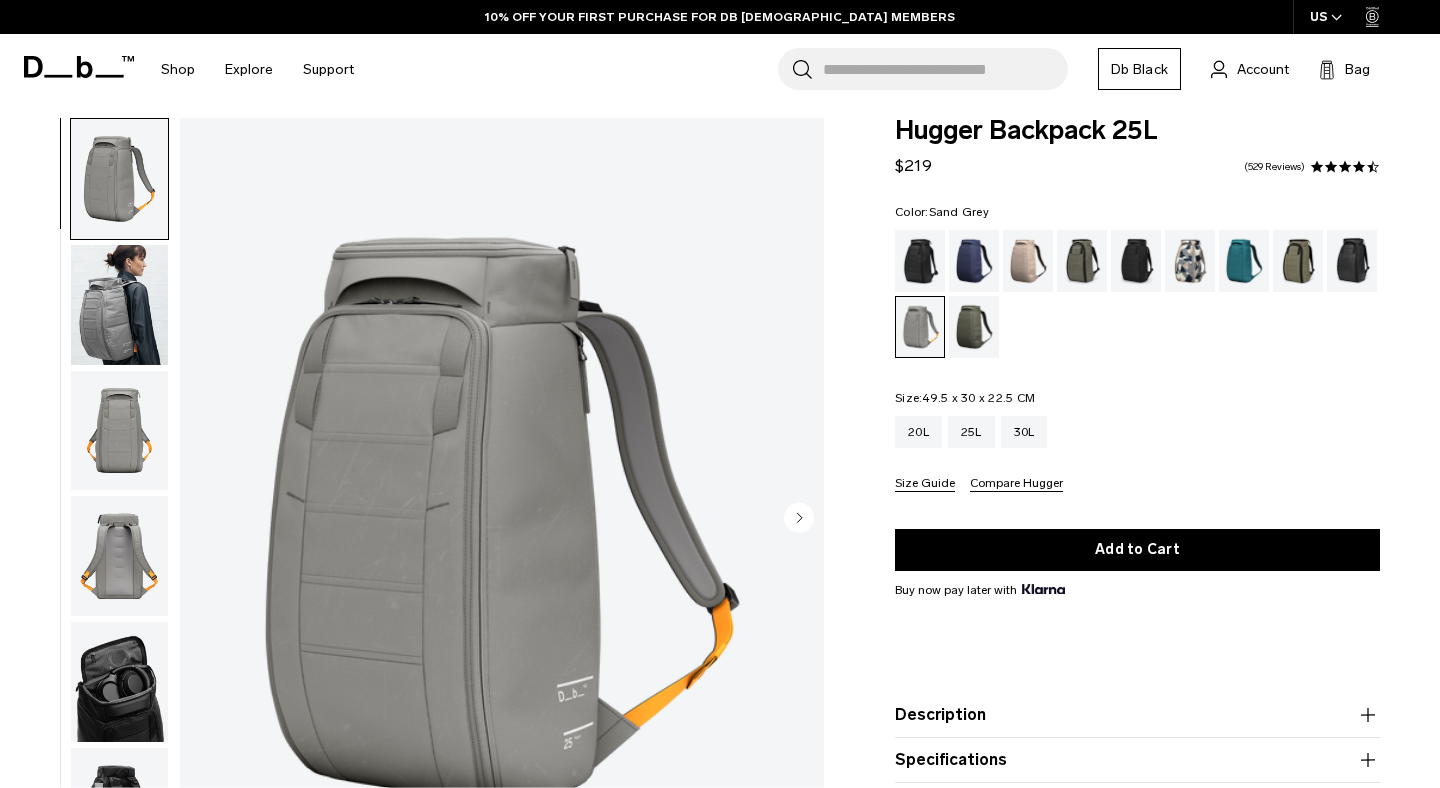 scroll, scrollTop: 13, scrollLeft: 0, axis: vertical 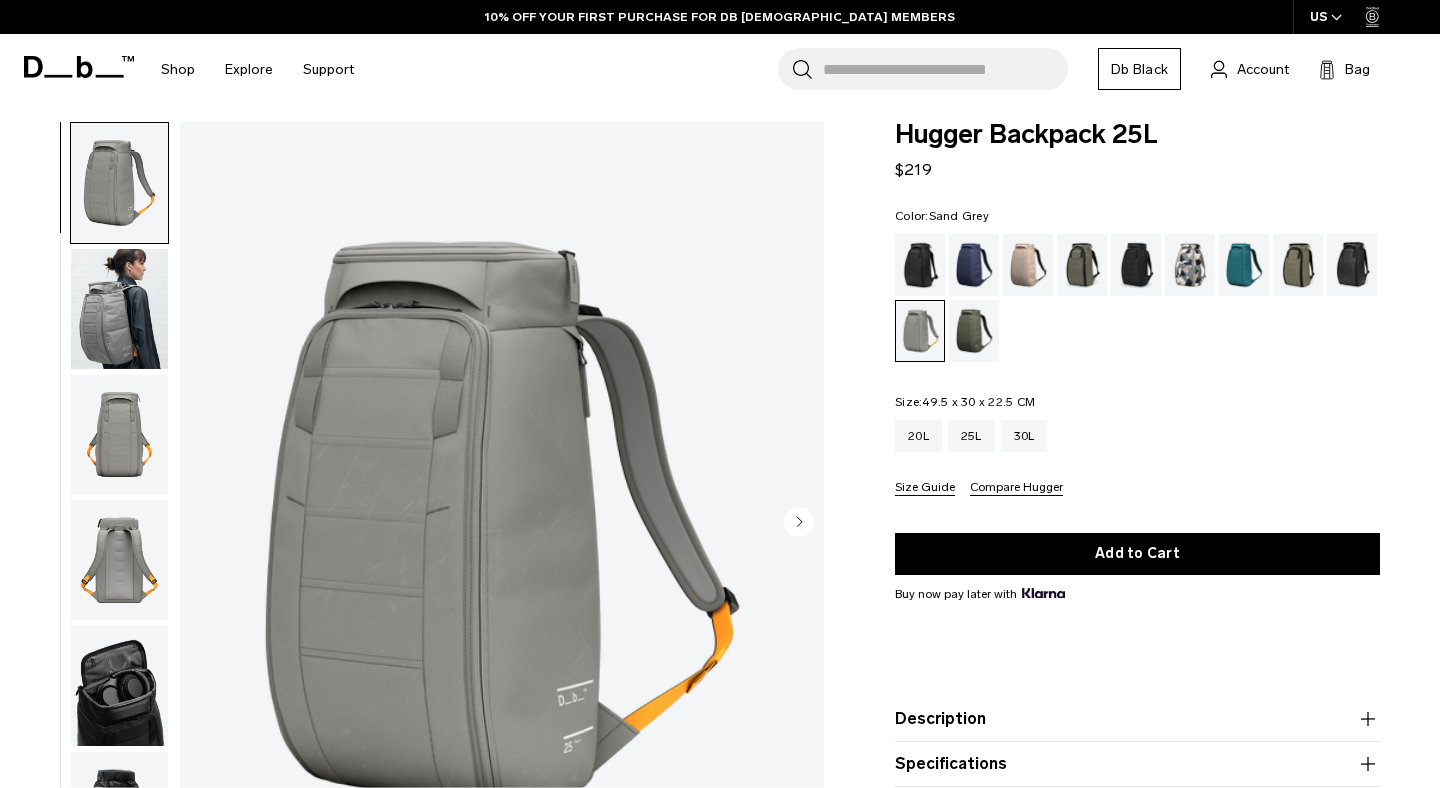 click at bounding box center [119, 309] 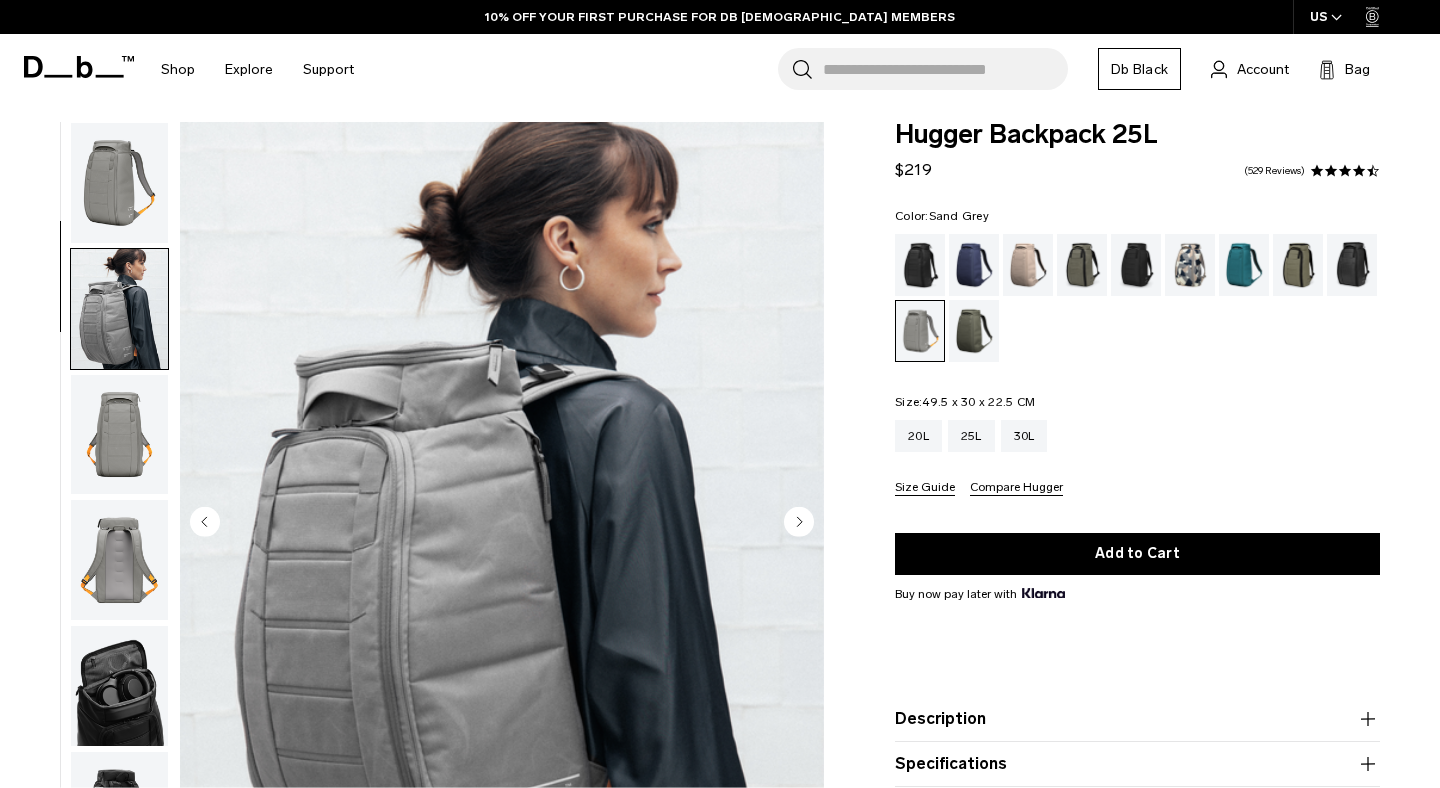 scroll, scrollTop: 16, scrollLeft: 0, axis: vertical 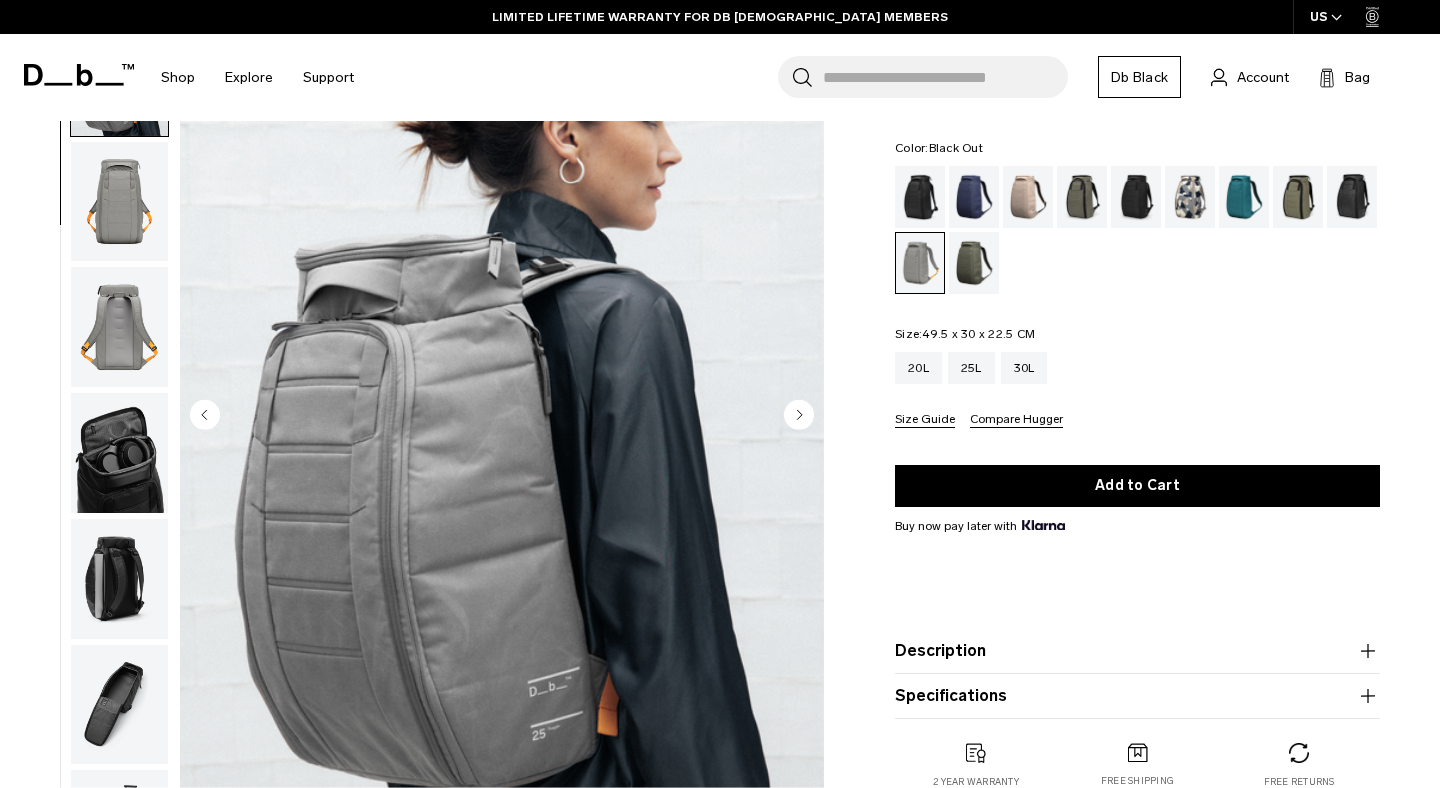 click at bounding box center [920, 197] 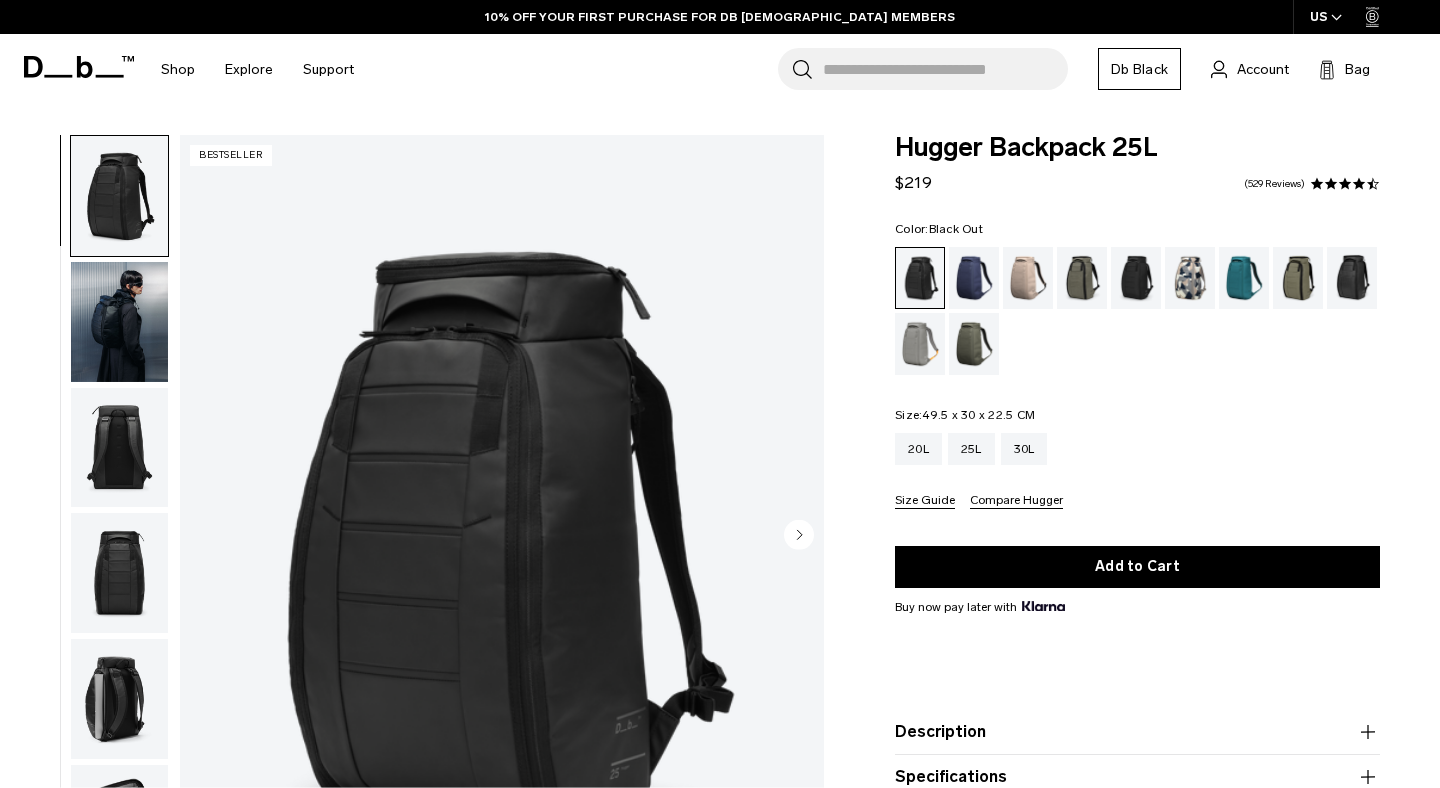 scroll, scrollTop: 0, scrollLeft: 0, axis: both 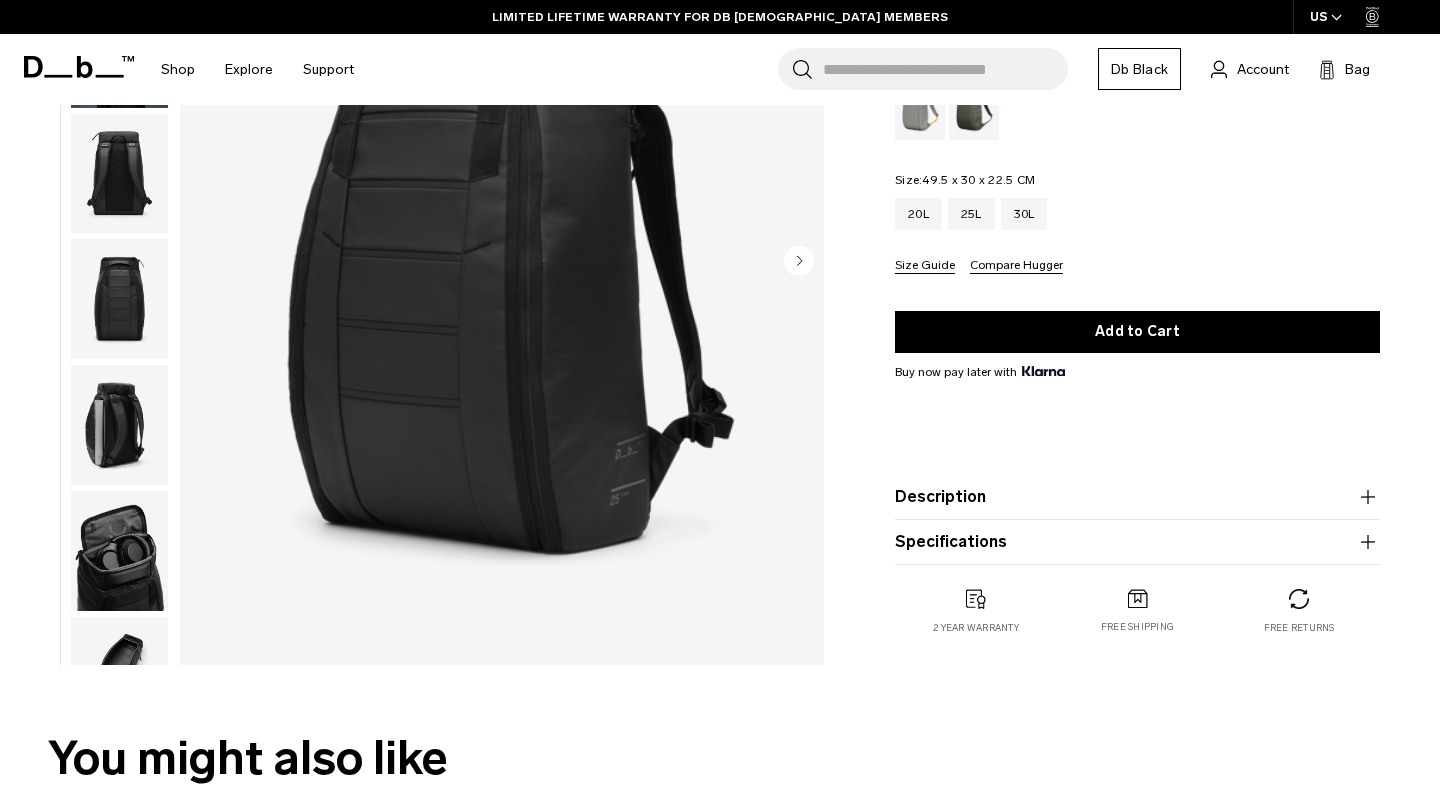 click at bounding box center [119, 425] 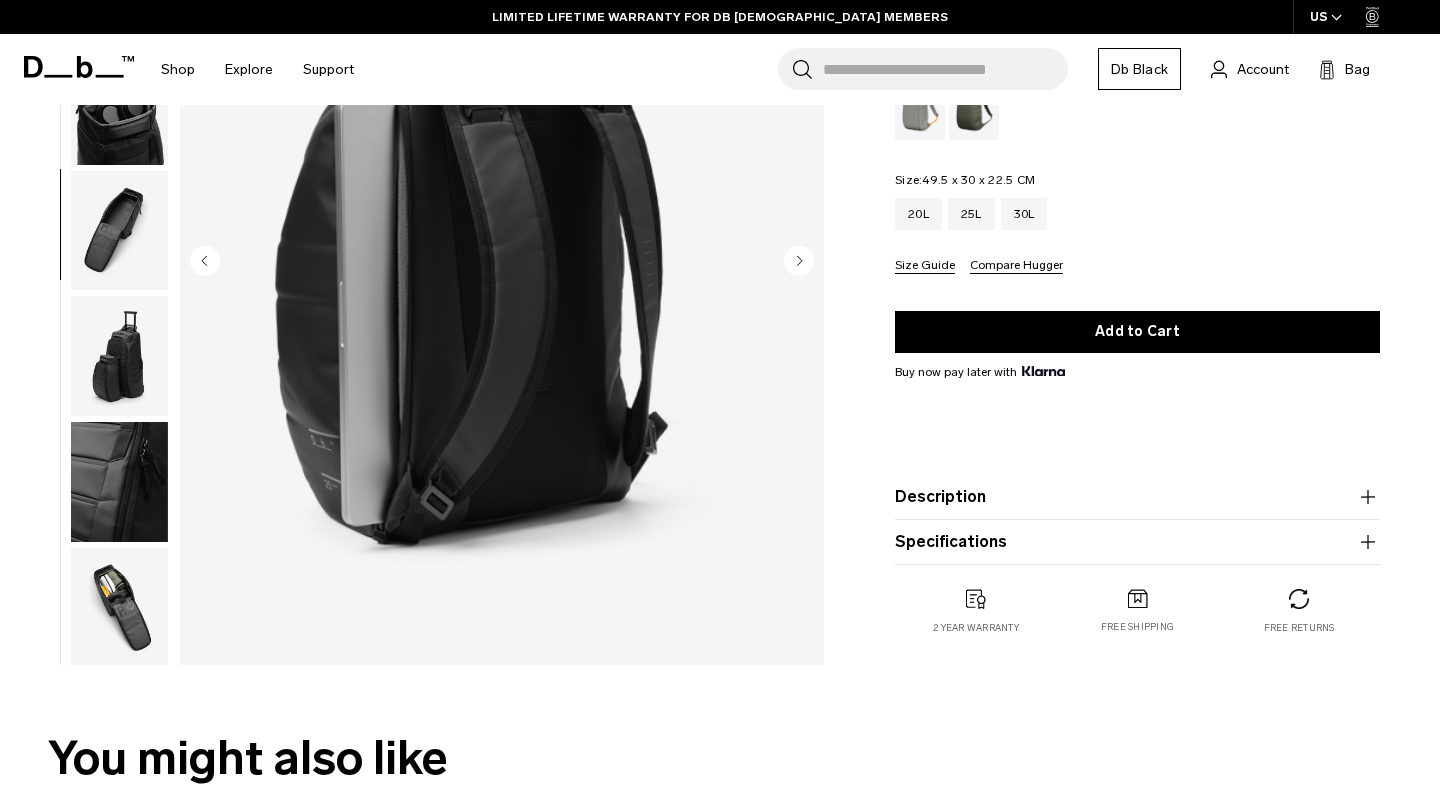scroll, scrollTop: 450, scrollLeft: 0, axis: vertical 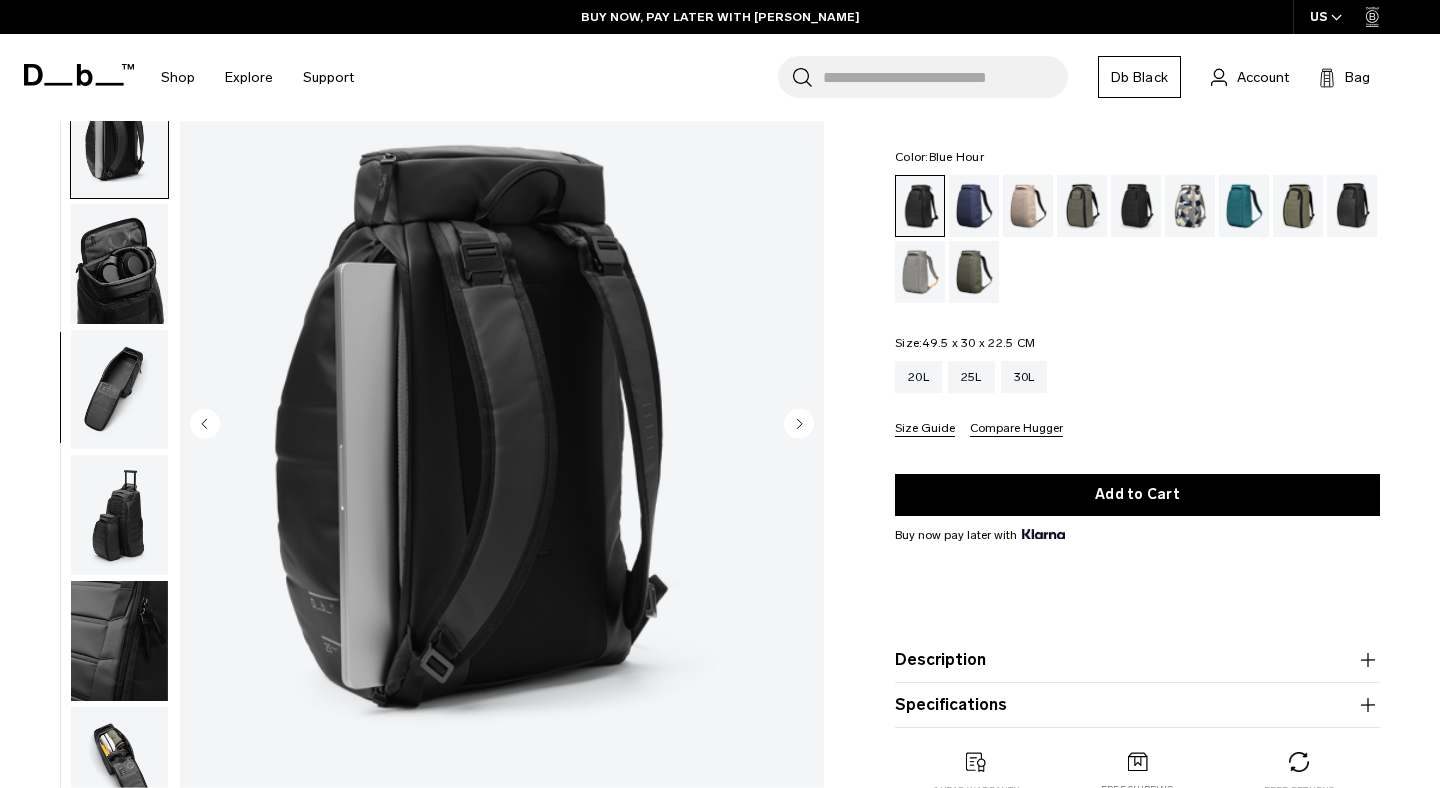 click at bounding box center [974, 206] 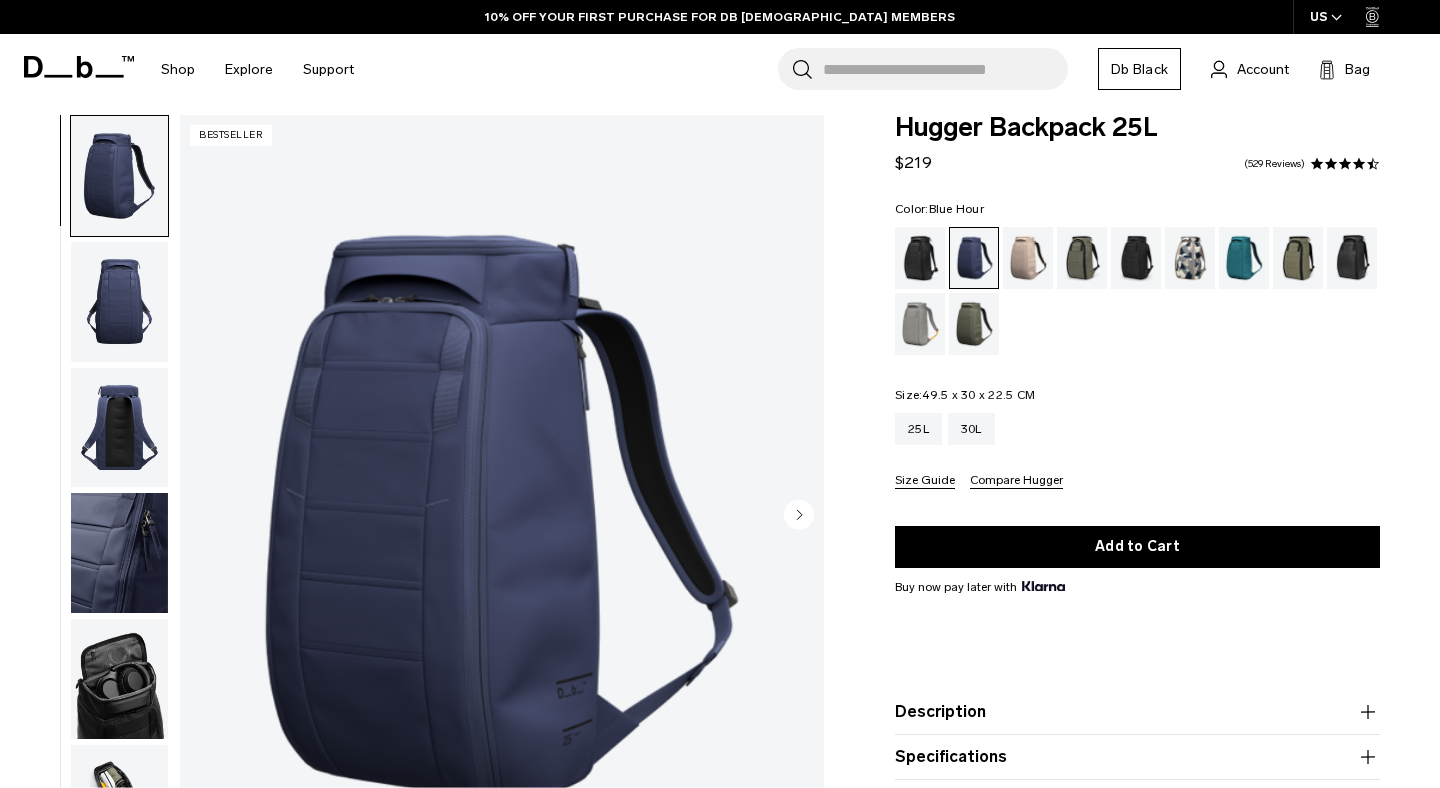 scroll, scrollTop: 0, scrollLeft: 0, axis: both 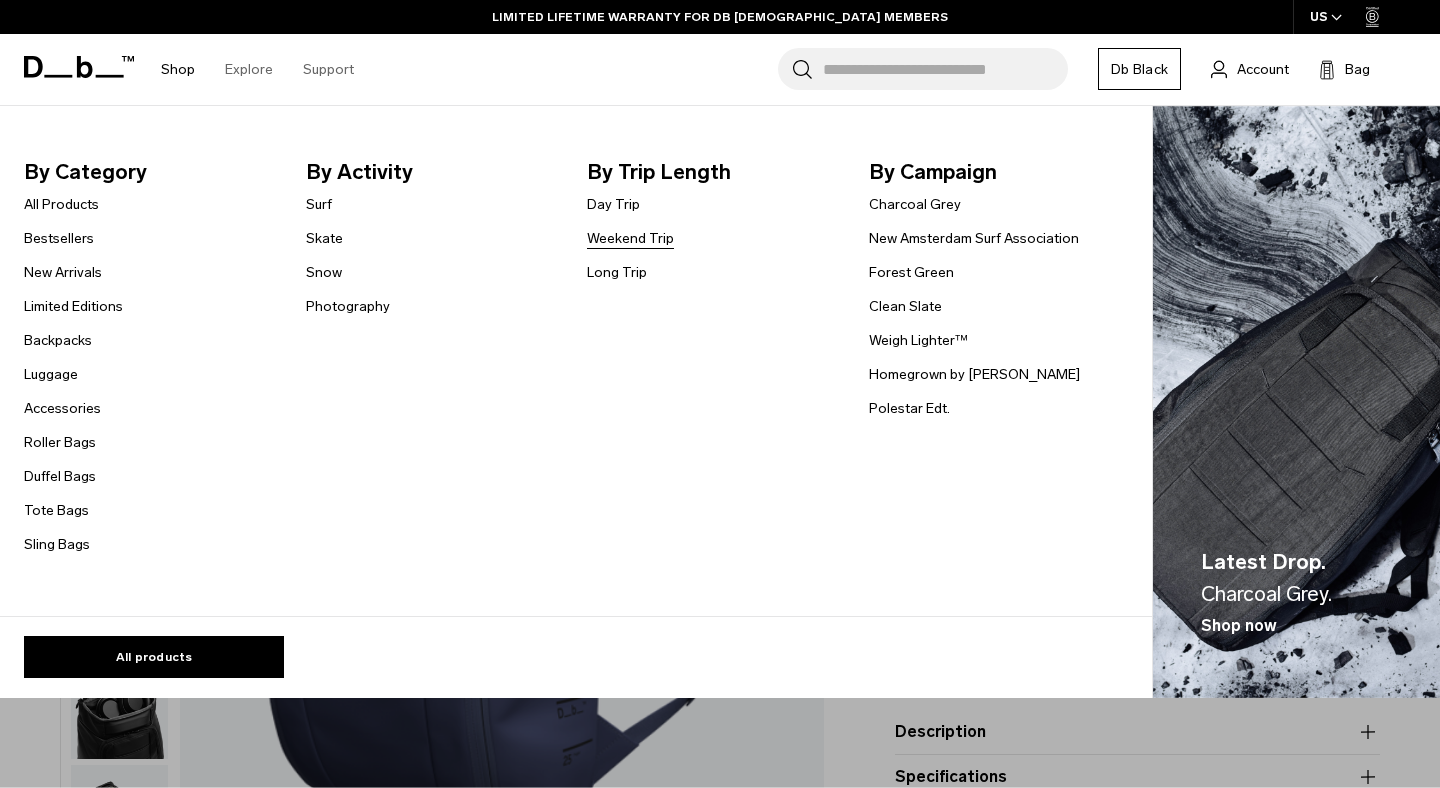 click on "Weekend Trip" at bounding box center (630, 238) 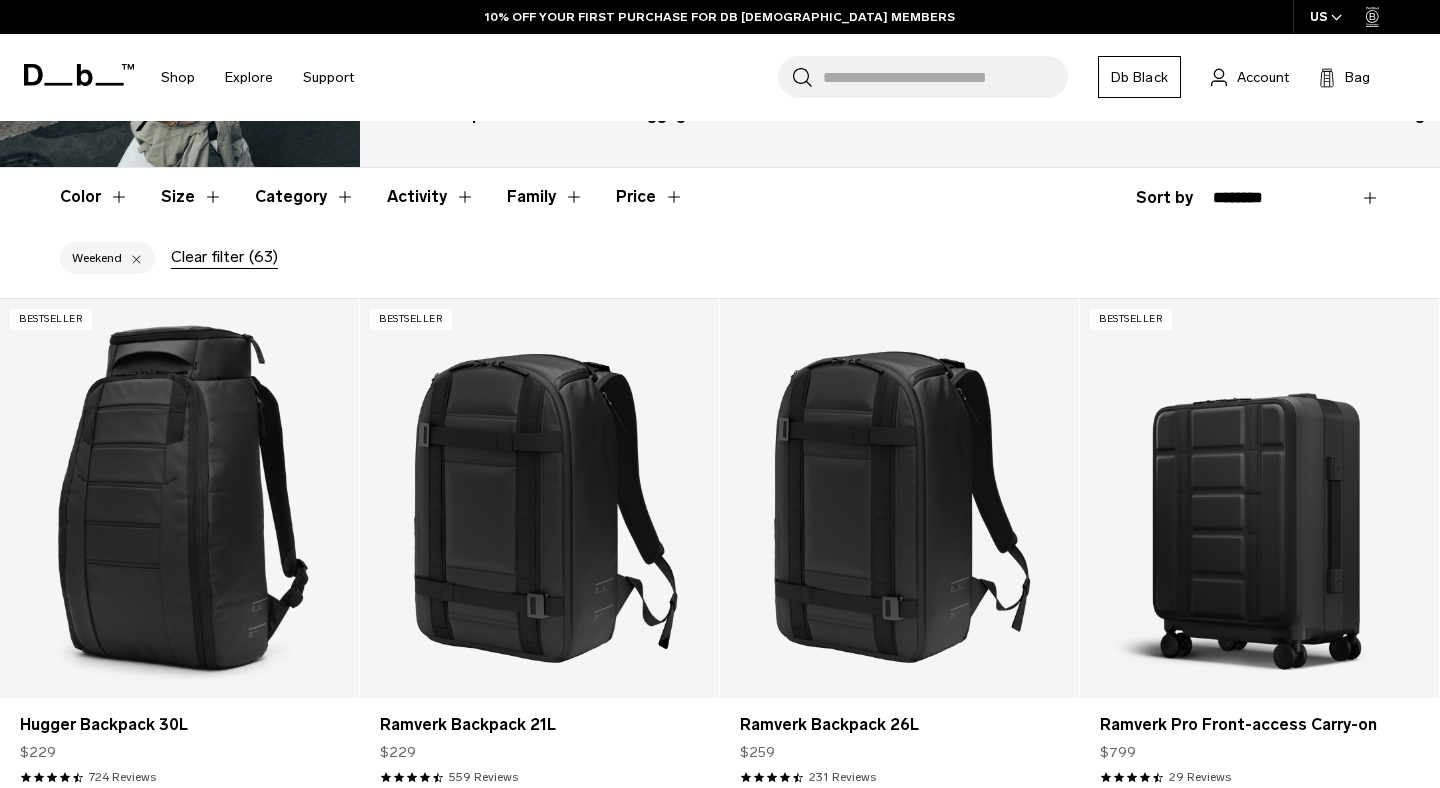 scroll, scrollTop: 272, scrollLeft: 0, axis: vertical 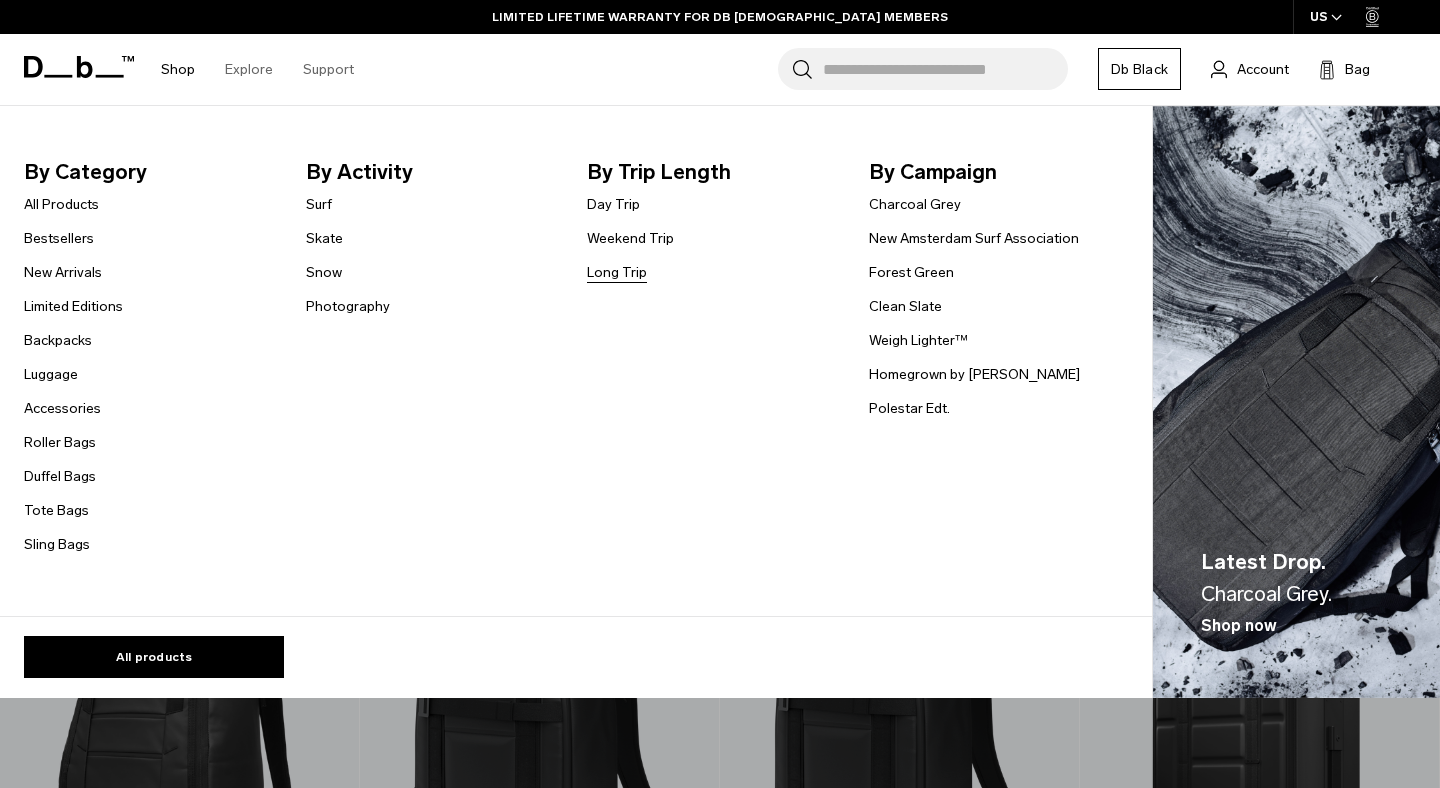 click on "Long Trip" at bounding box center (617, 272) 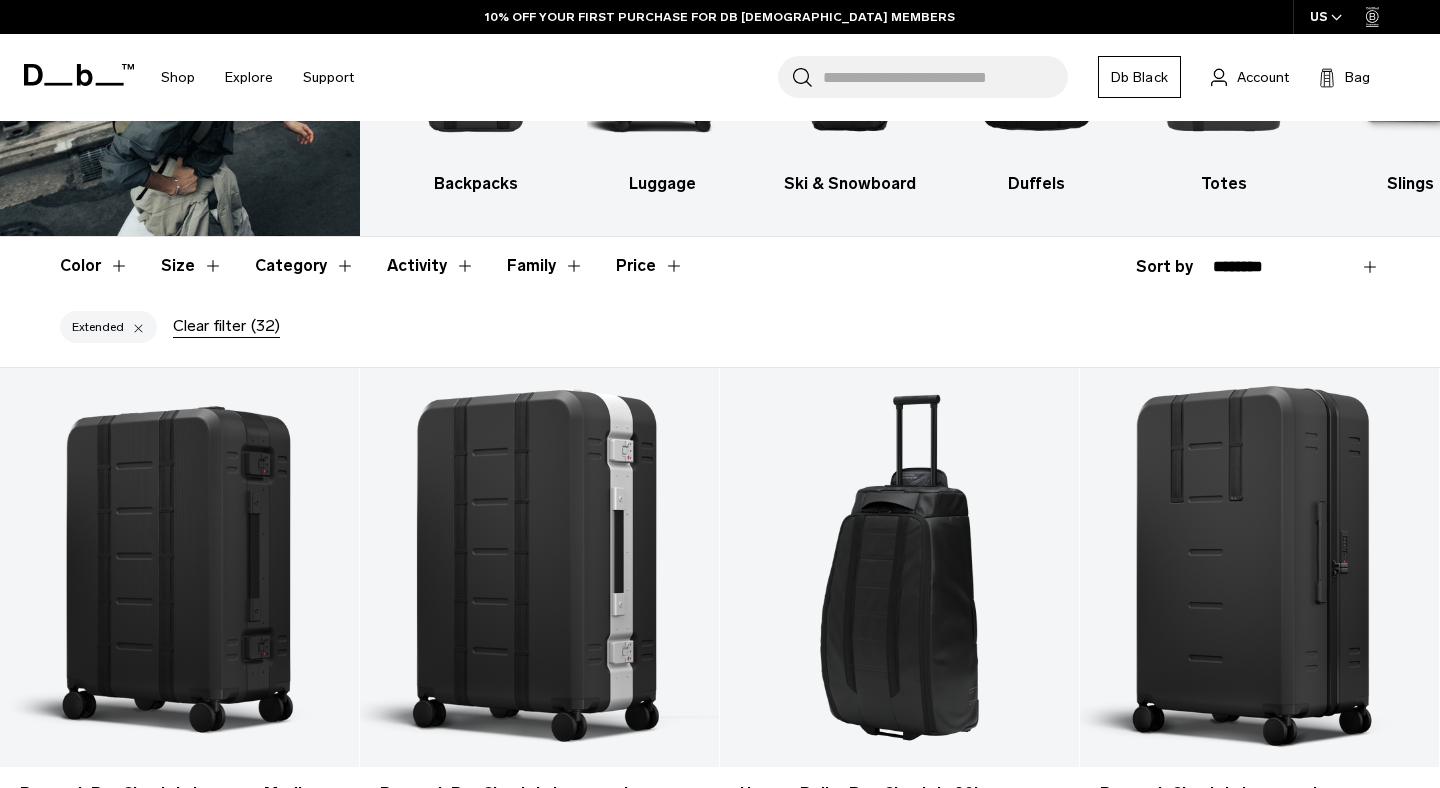 scroll, scrollTop: 443, scrollLeft: 0, axis: vertical 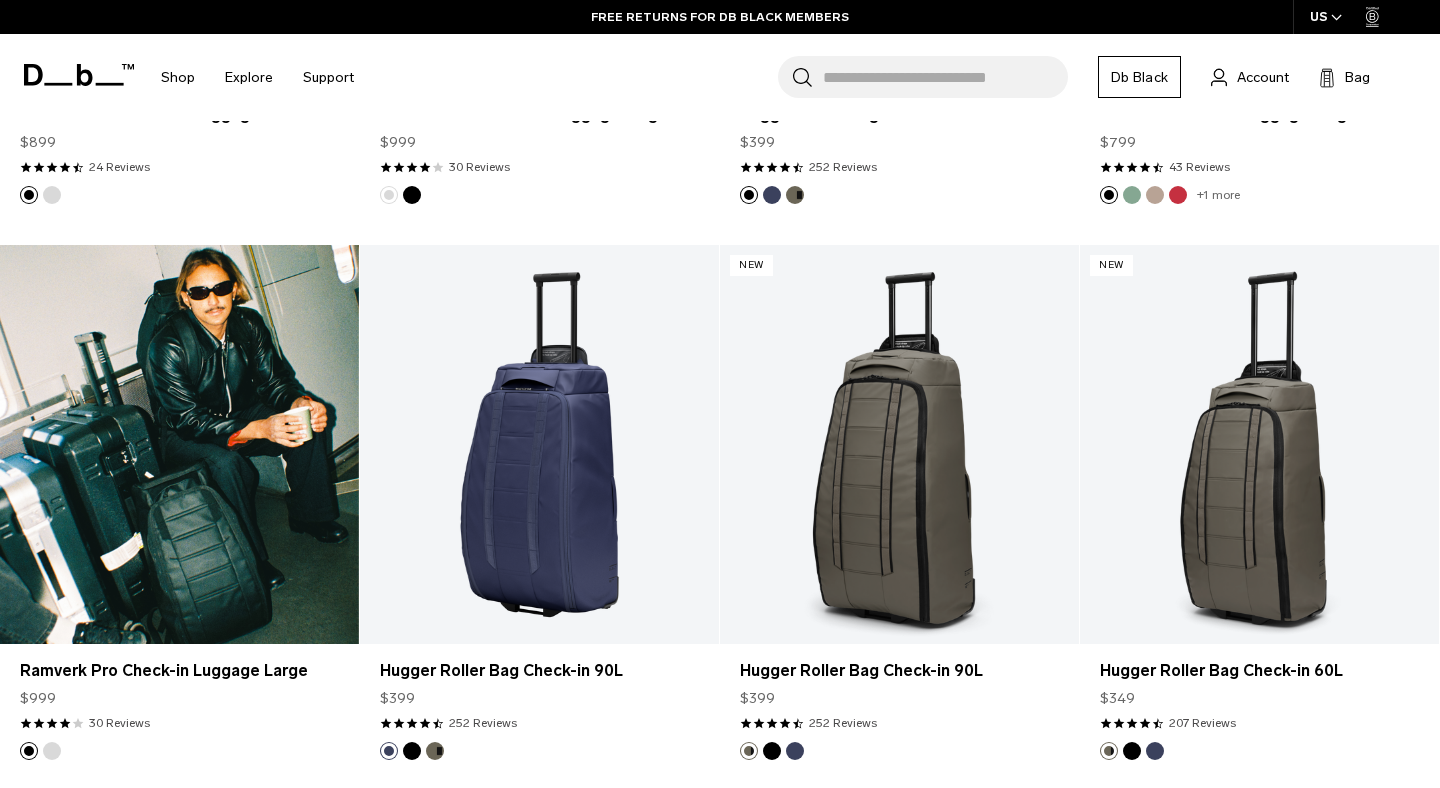 click at bounding box center [179, 444] 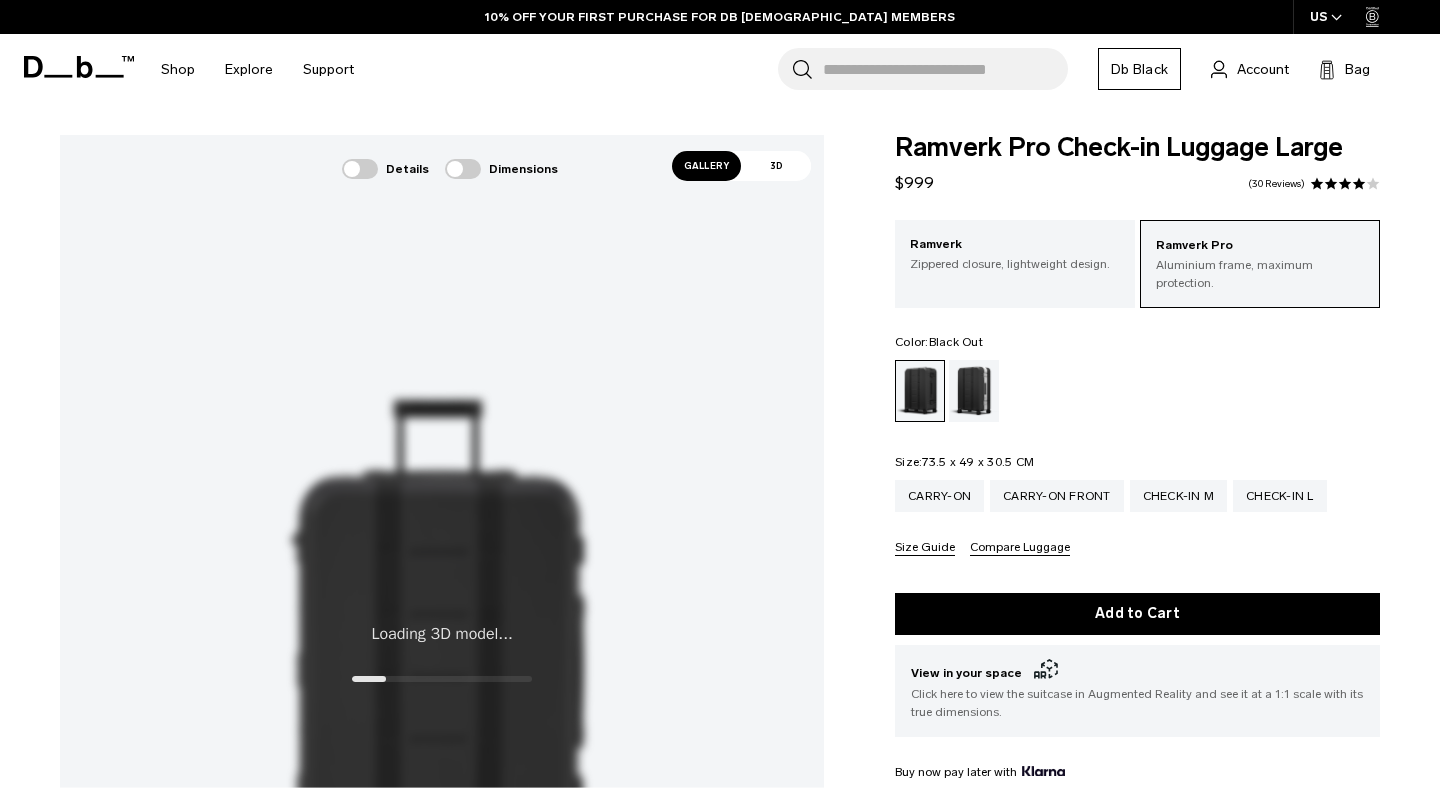 scroll, scrollTop: 168, scrollLeft: 0, axis: vertical 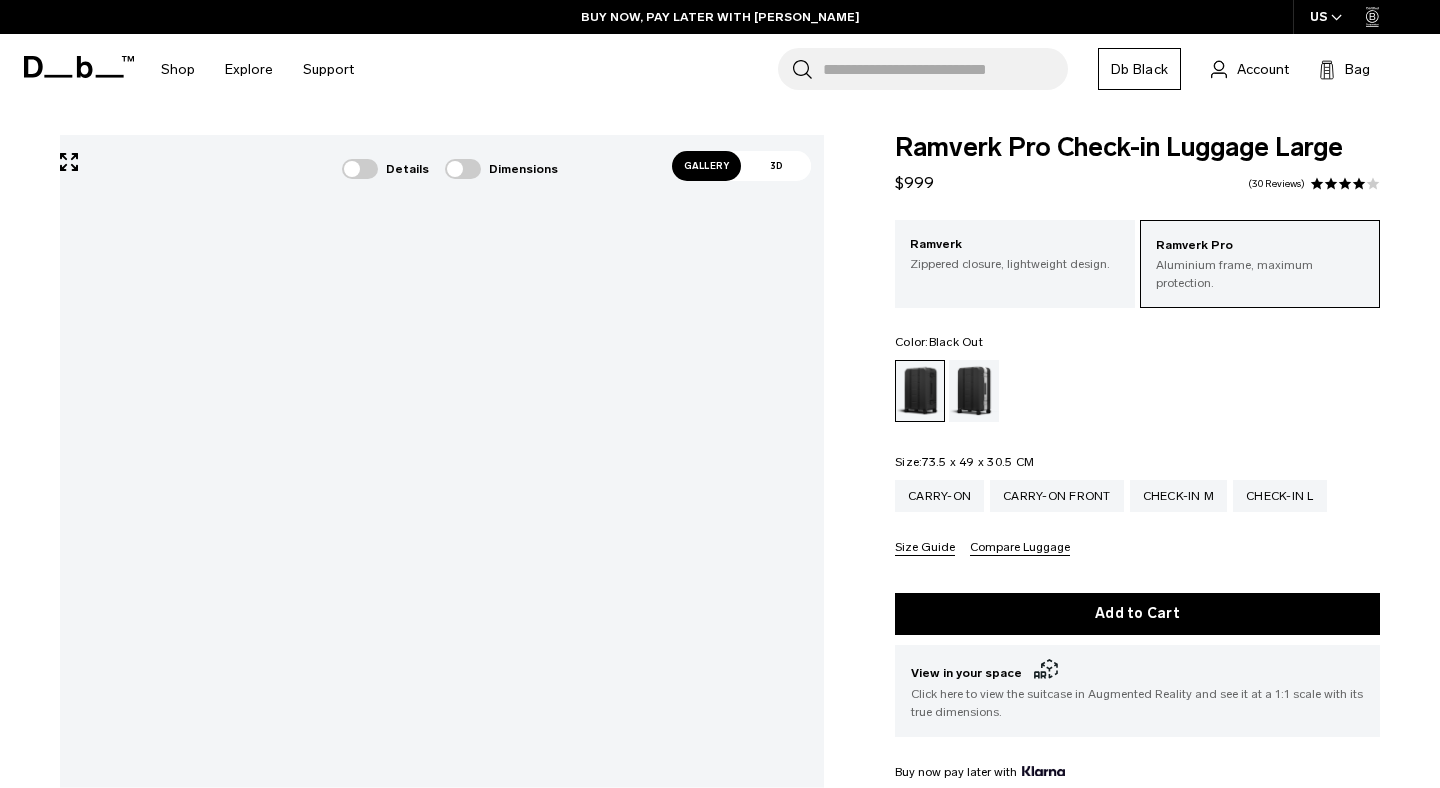 click at bounding box center [360, 169] 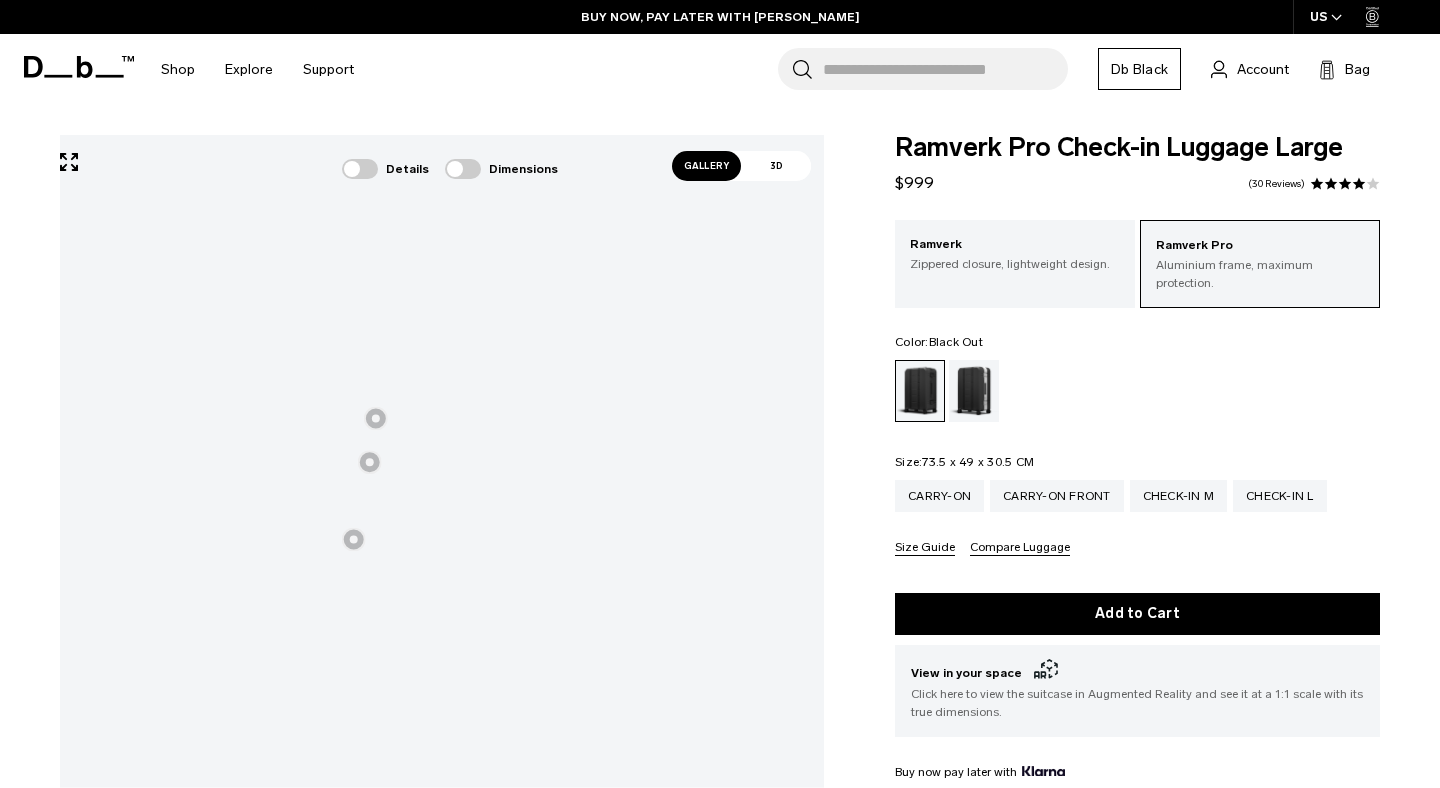 click at bounding box center (463, 169) 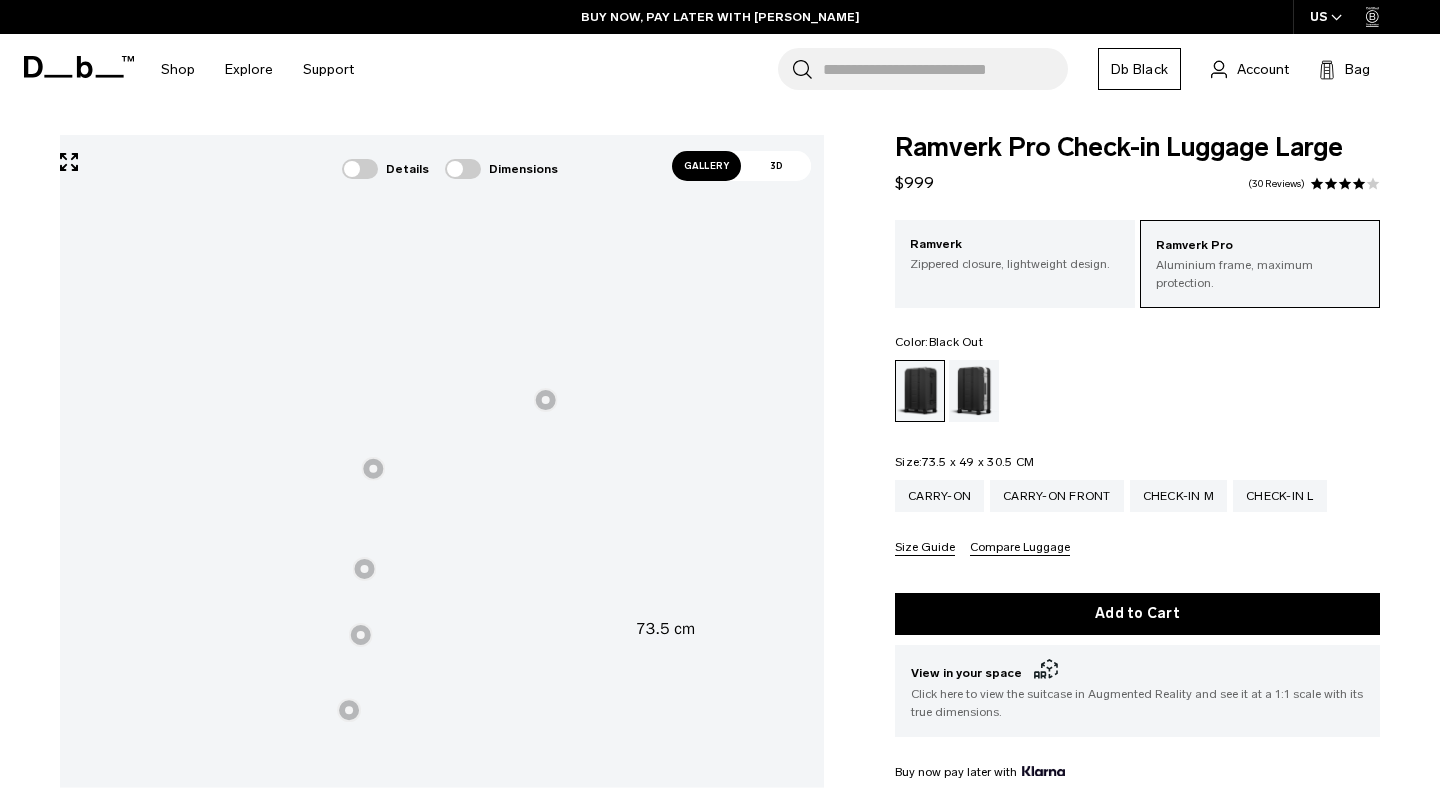 click on "Gallery" at bounding box center [707, 166] 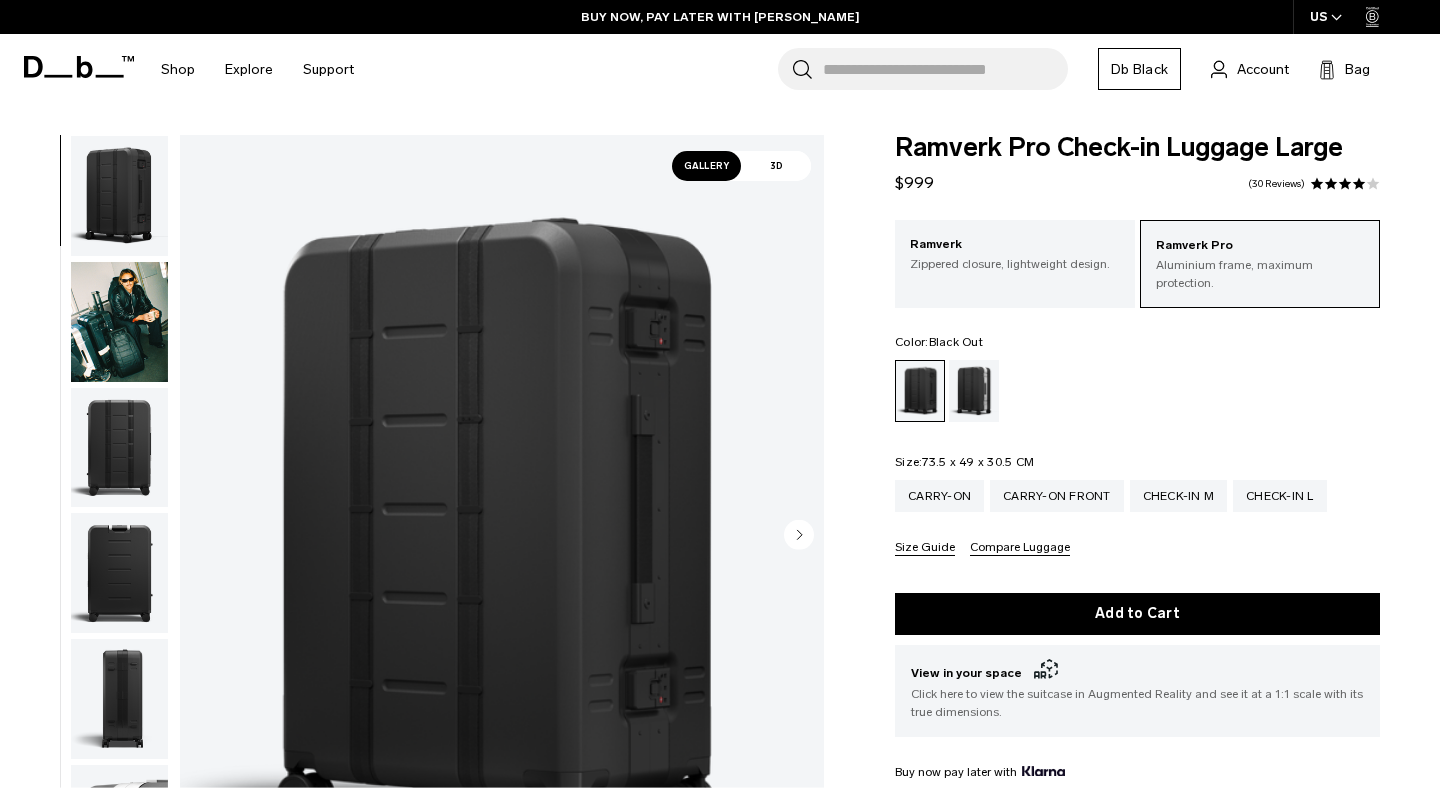 click at bounding box center [119, 322] 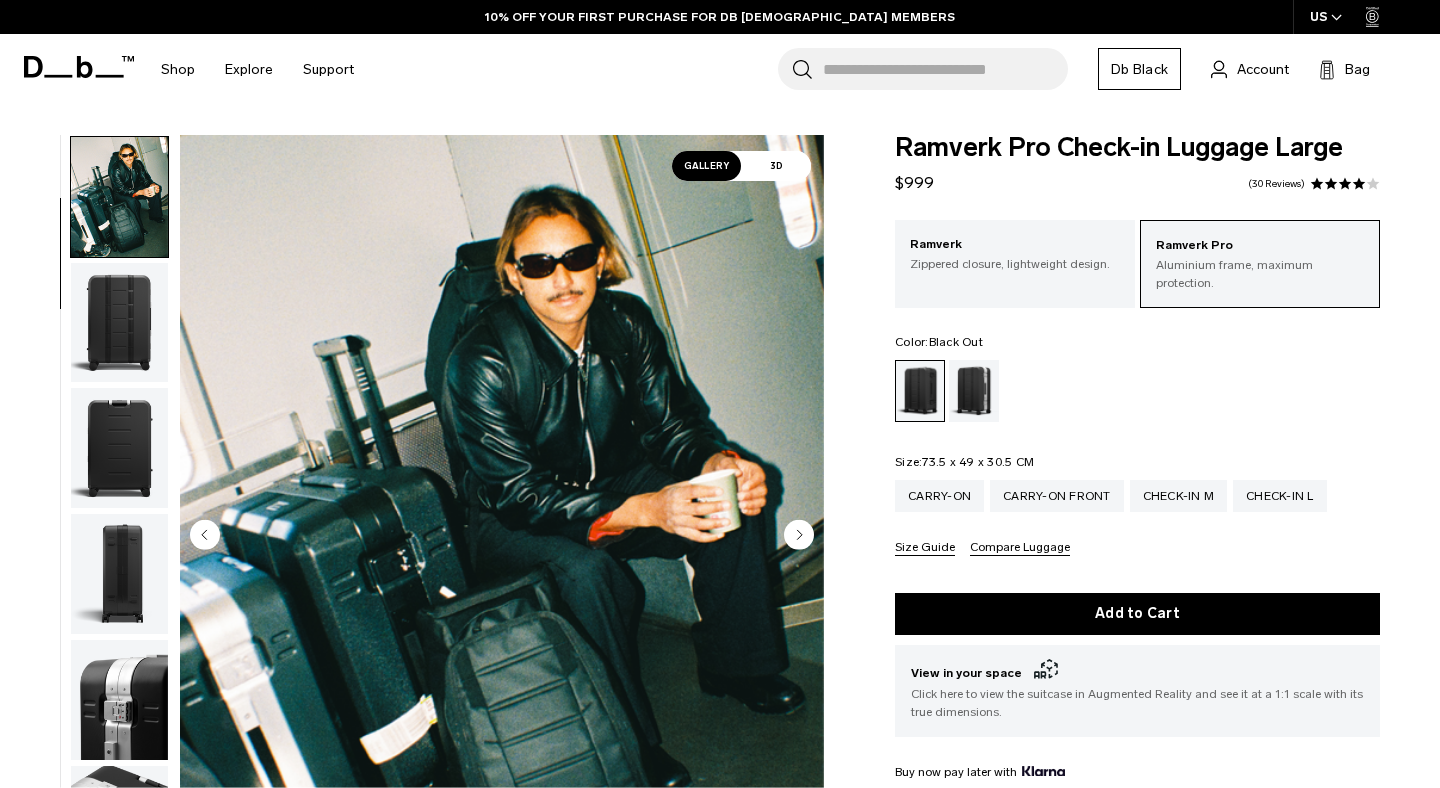 scroll, scrollTop: 126, scrollLeft: 0, axis: vertical 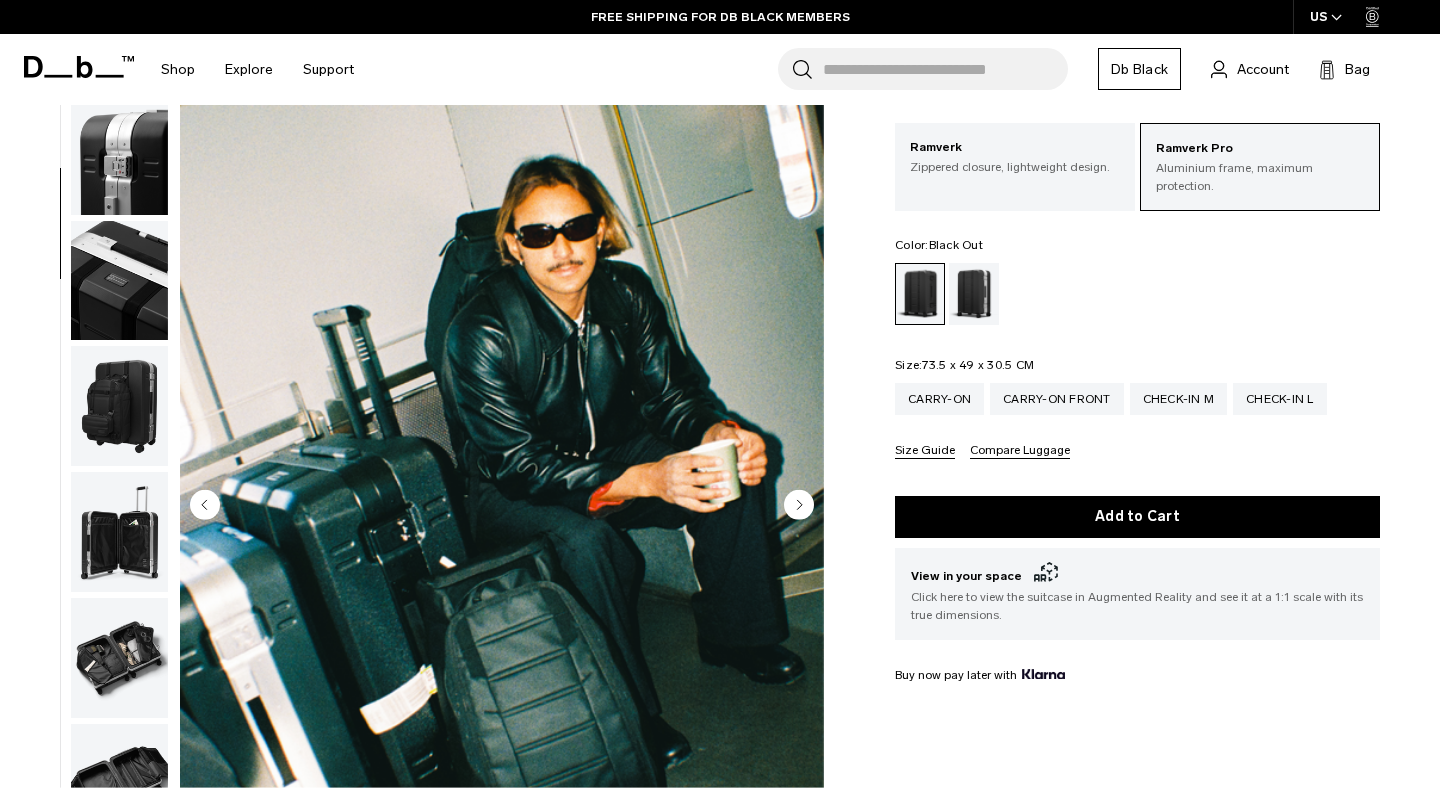 click at bounding box center (119, 532) 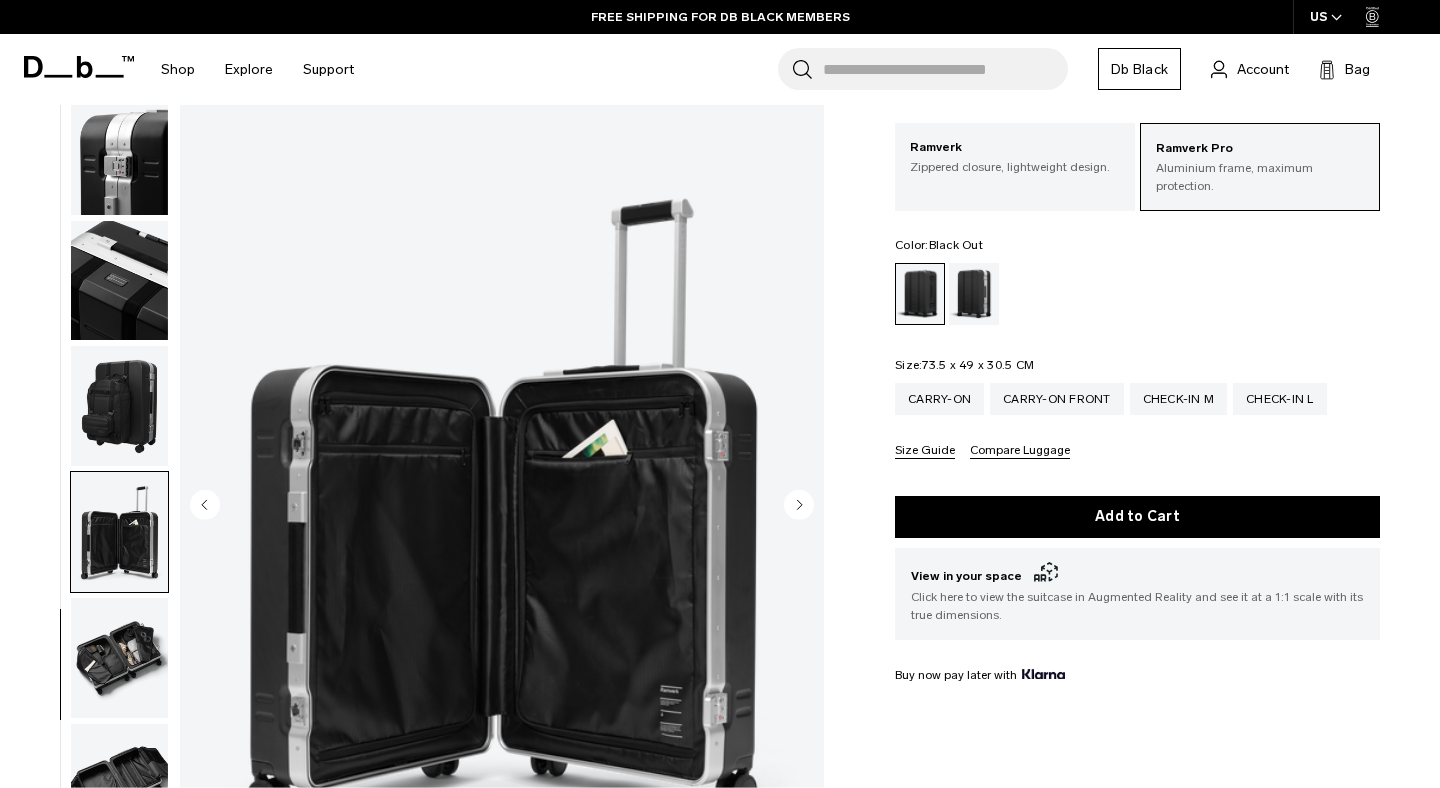 scroll, scrollTop: 701, scrollLeft: 0, axis: vertical 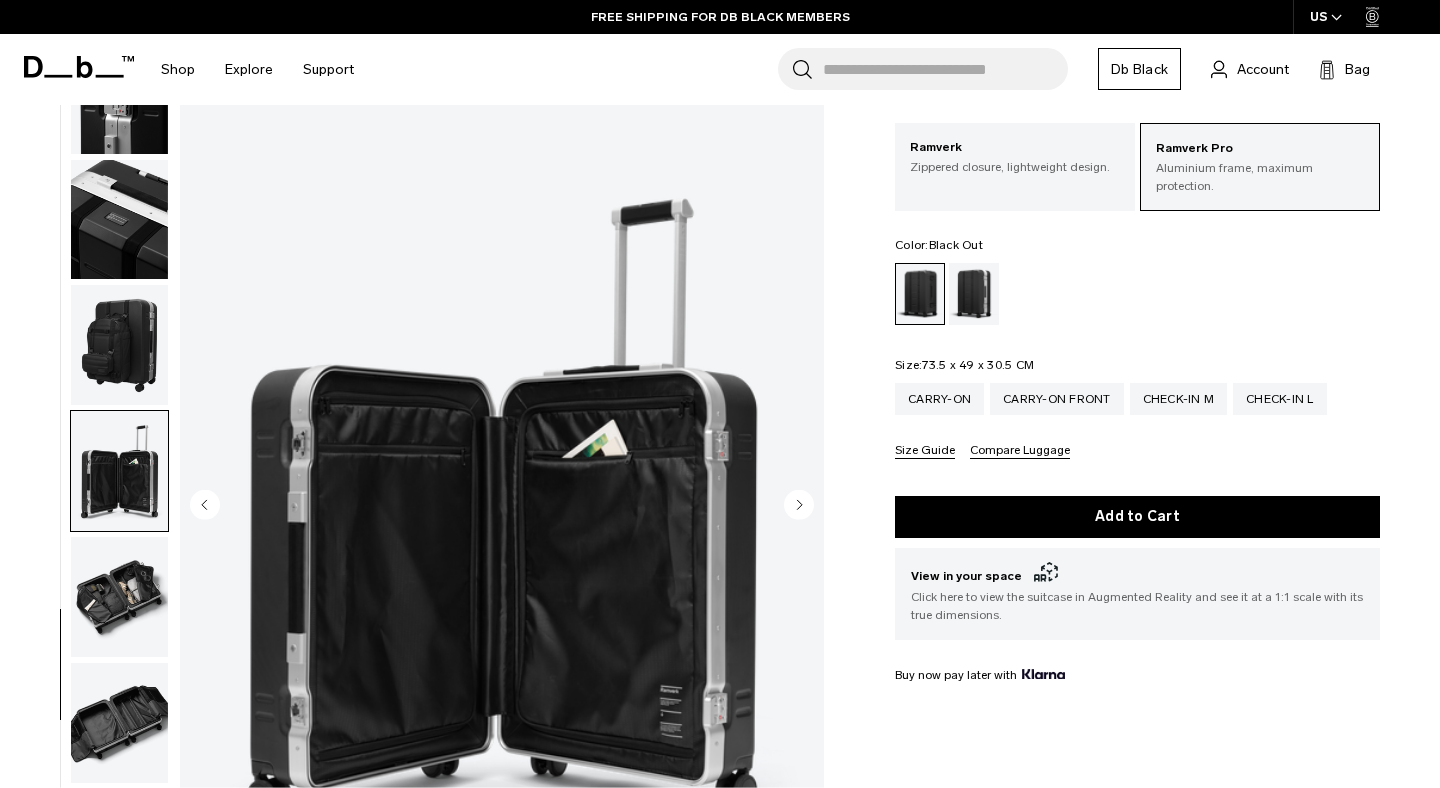 click at bounding box center (119, 597) 